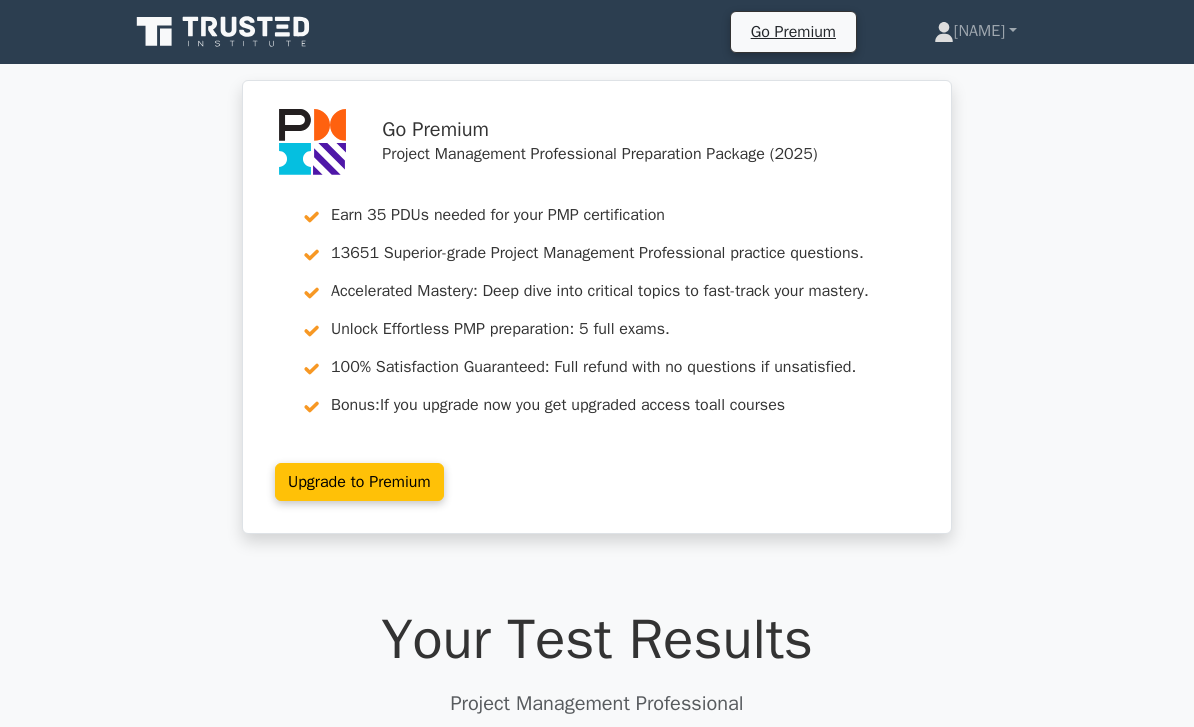 scroll, scrollTop: 5916, scrollLeft: 0, axis: vertical 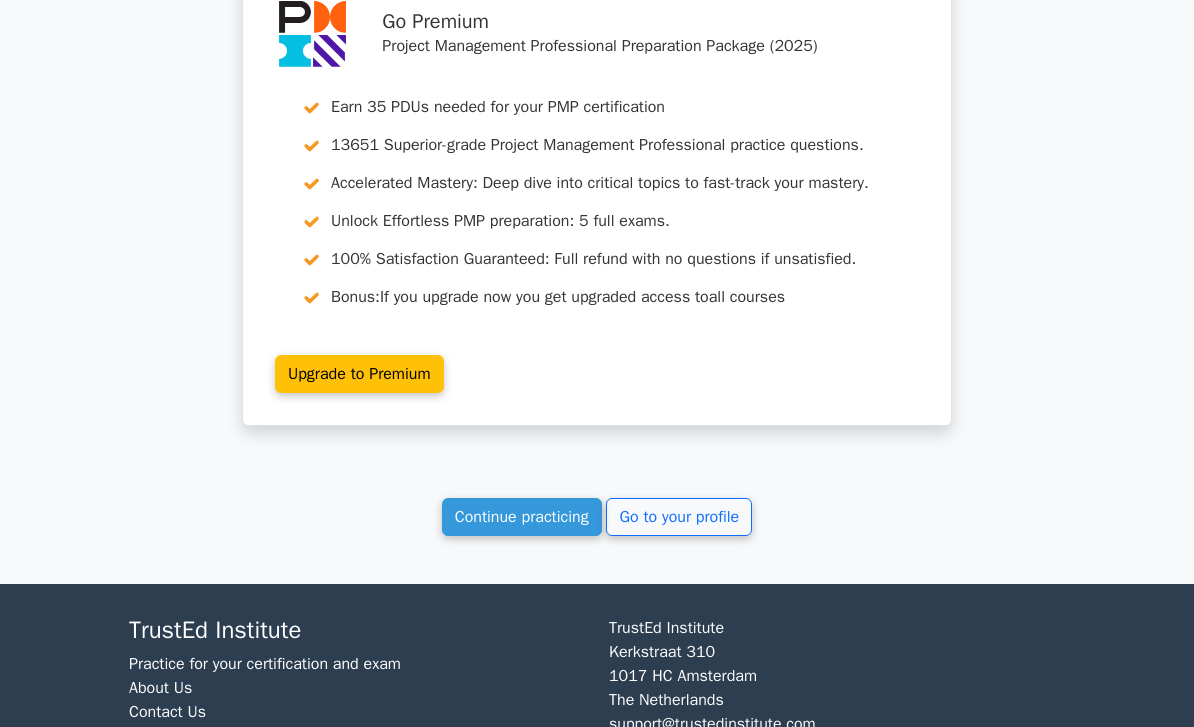 click on "Continue practicing" at bounding box center (522, 517) 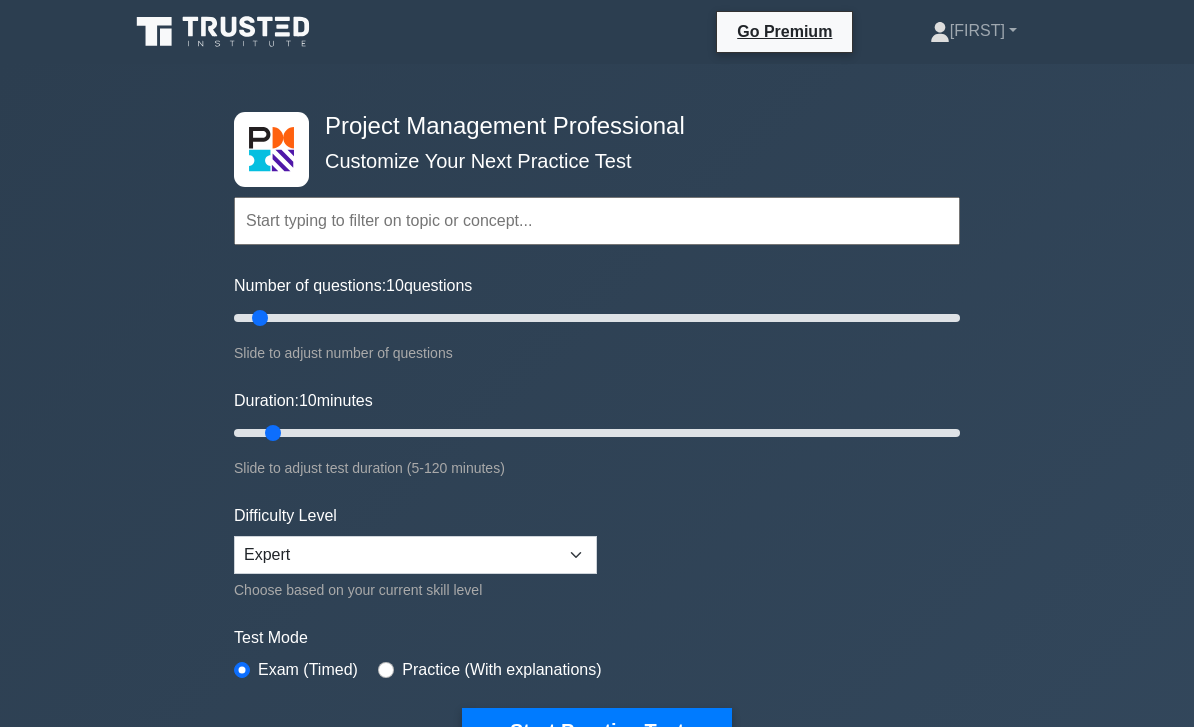 scroll, scrollTop: 0, scrollLeft: 0, axis: both 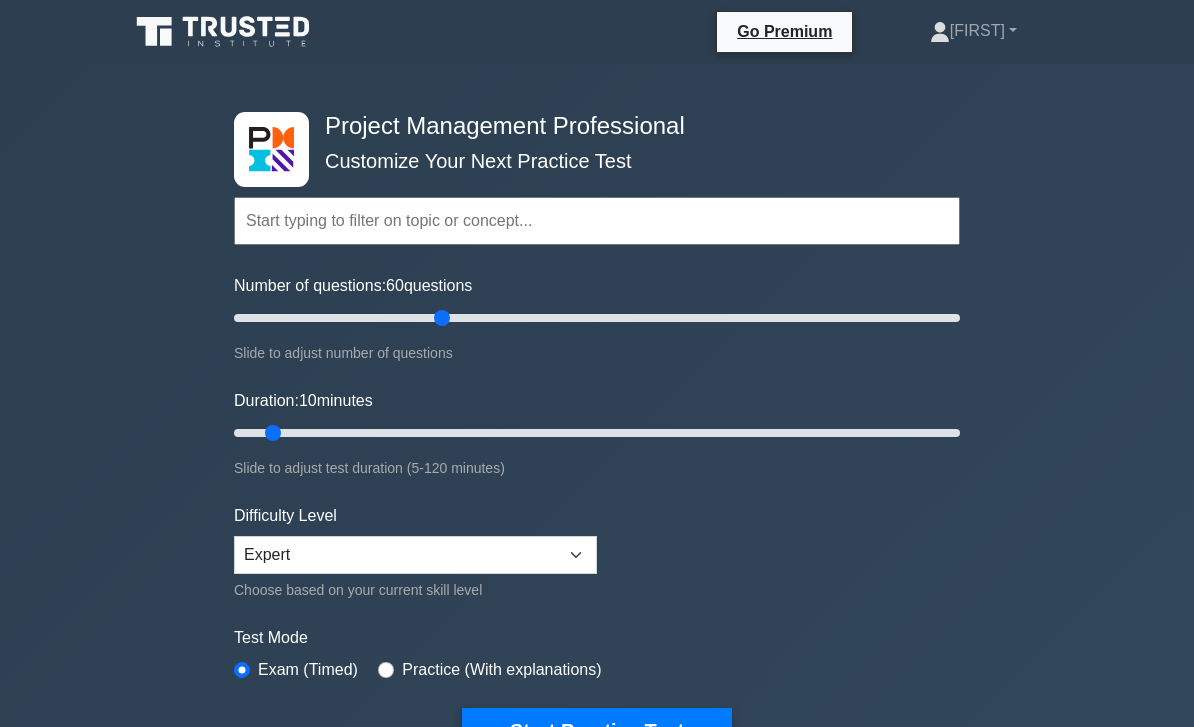 type on "60" 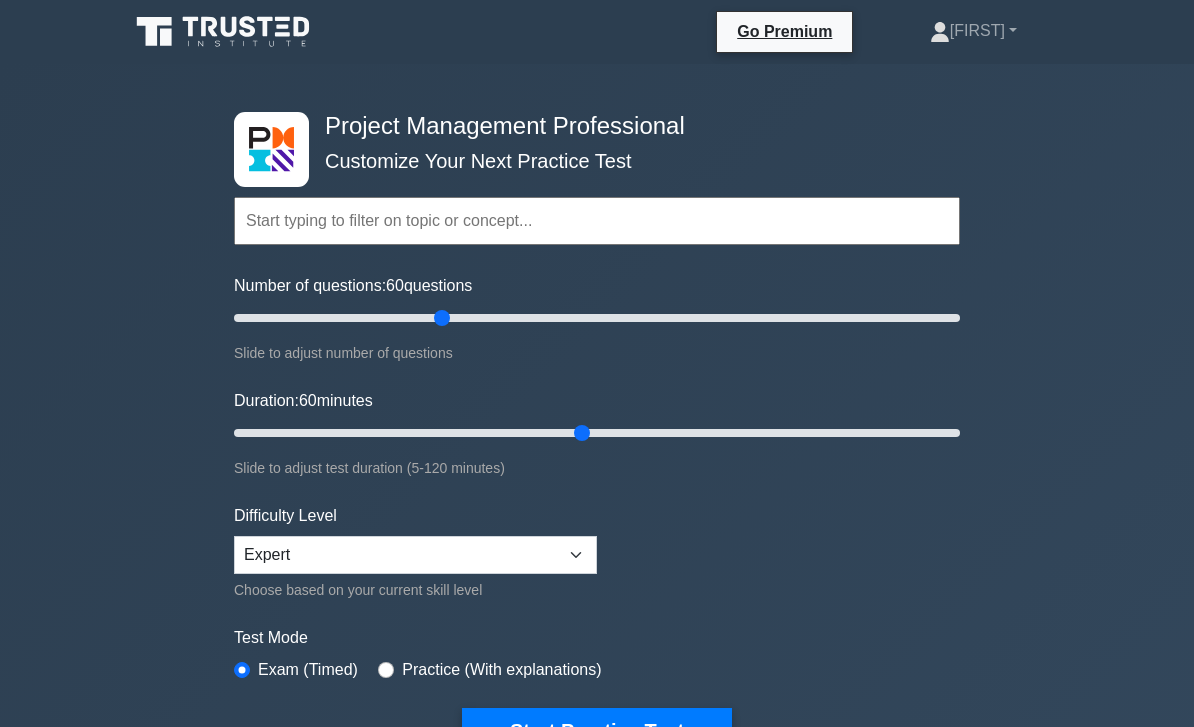 type on "60" 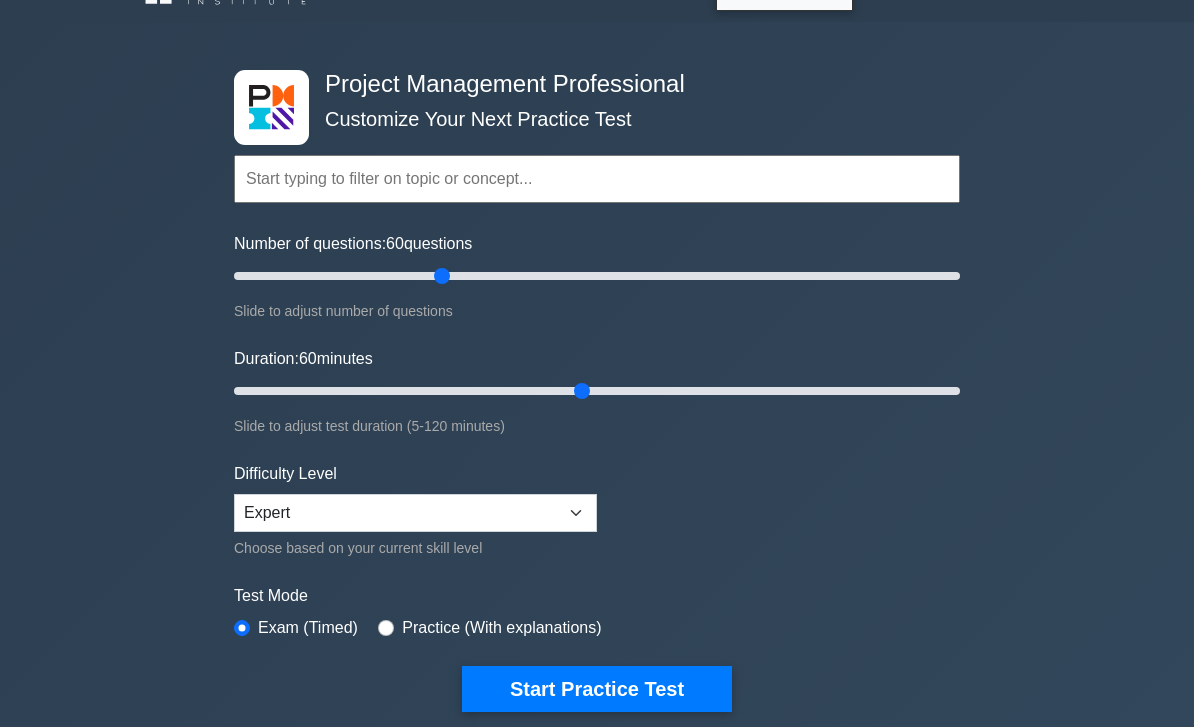 scroll, scrollTop: 207, scrollLeft: 0, axis: vertical 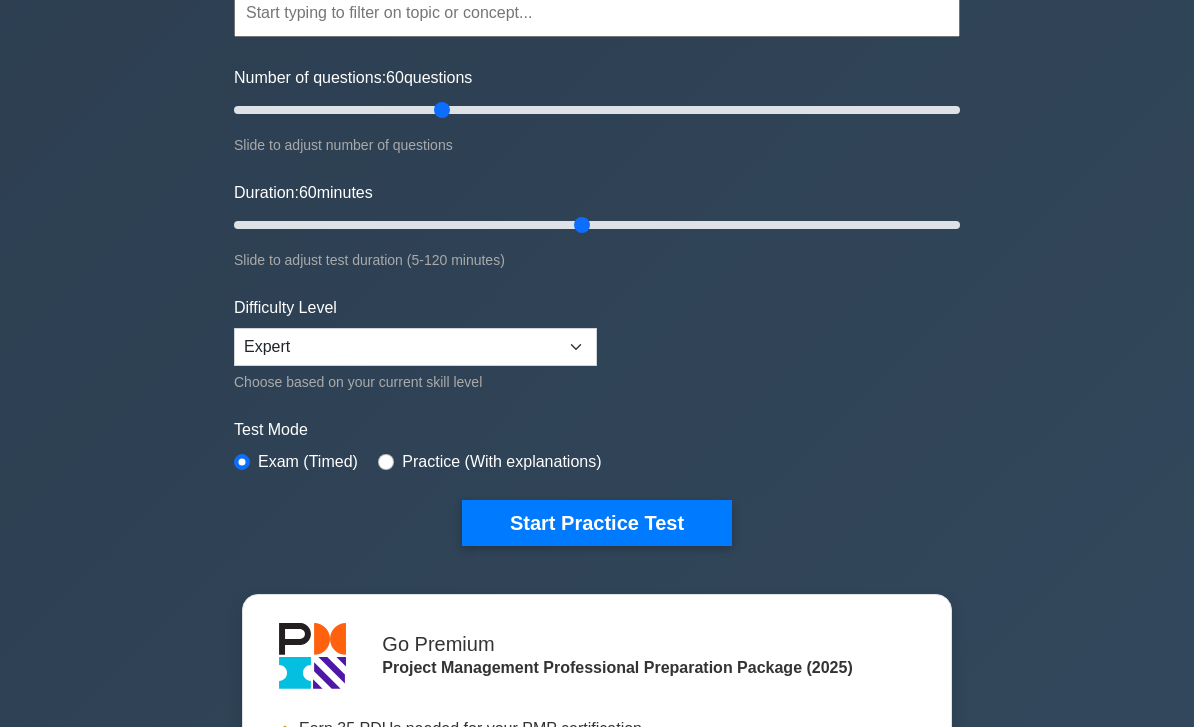click on "Start Practice Test" at bounding box center (597, 524) 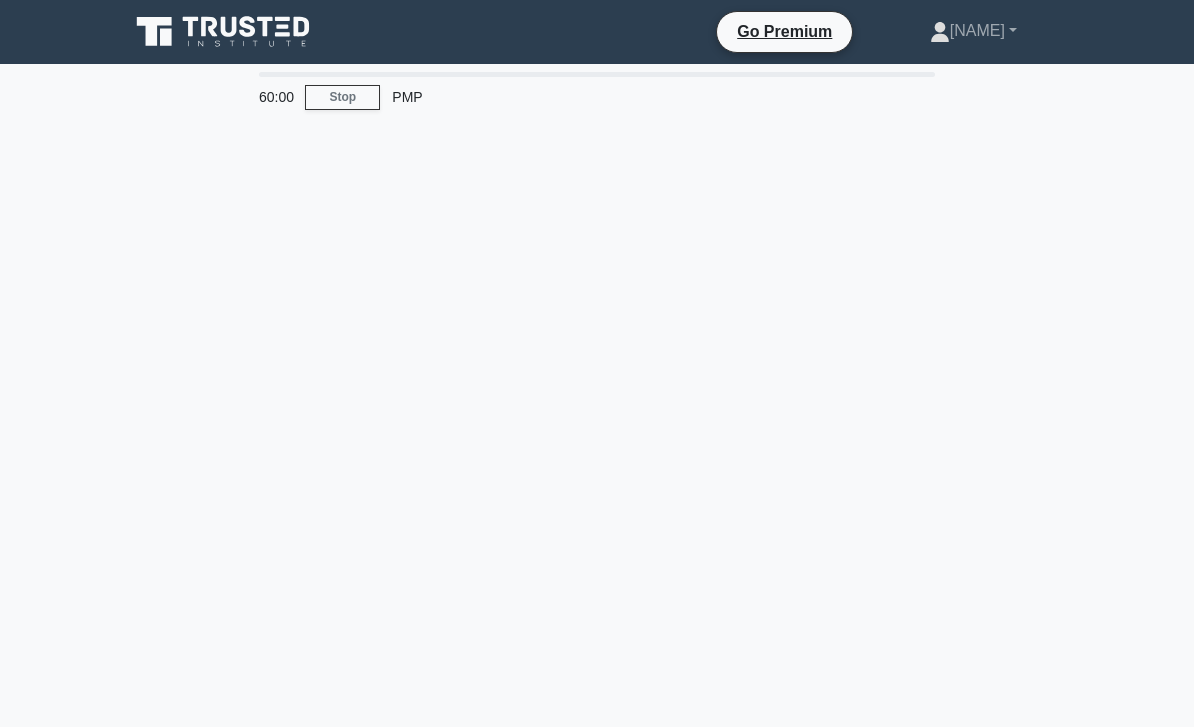 scroll, scrollTop: 0, scrollLeft: 0, axis: both 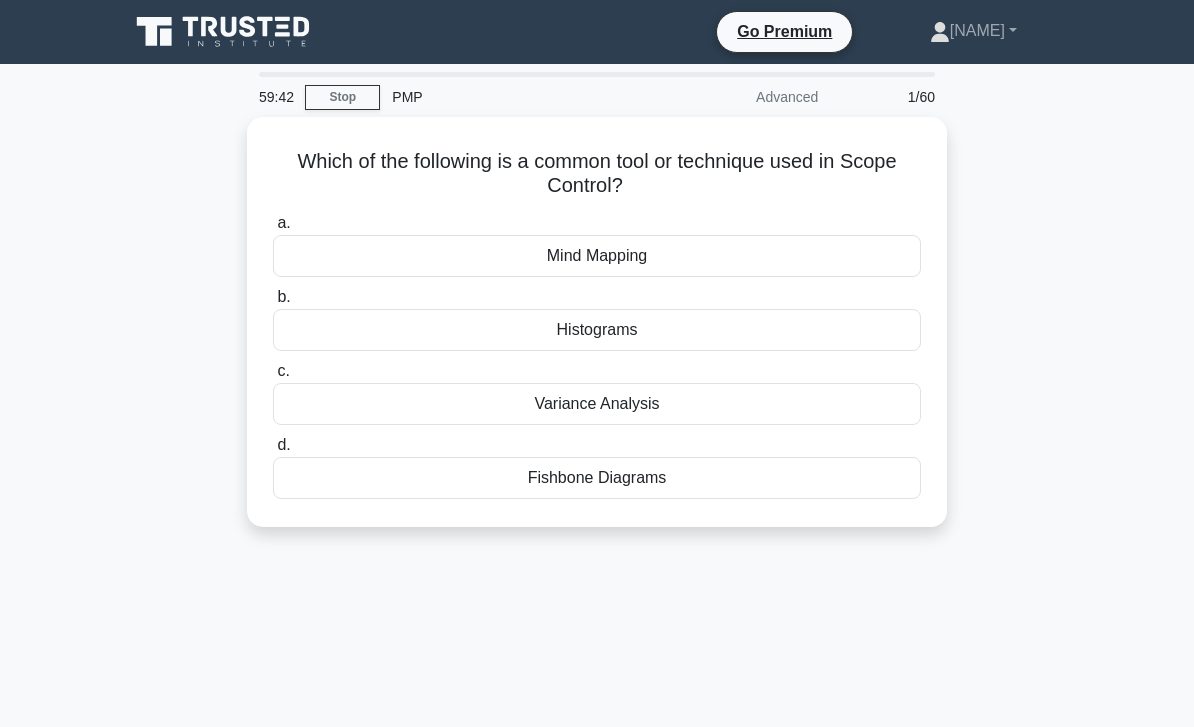 click on "Variance Analysis" at bounding box center (597, 404) 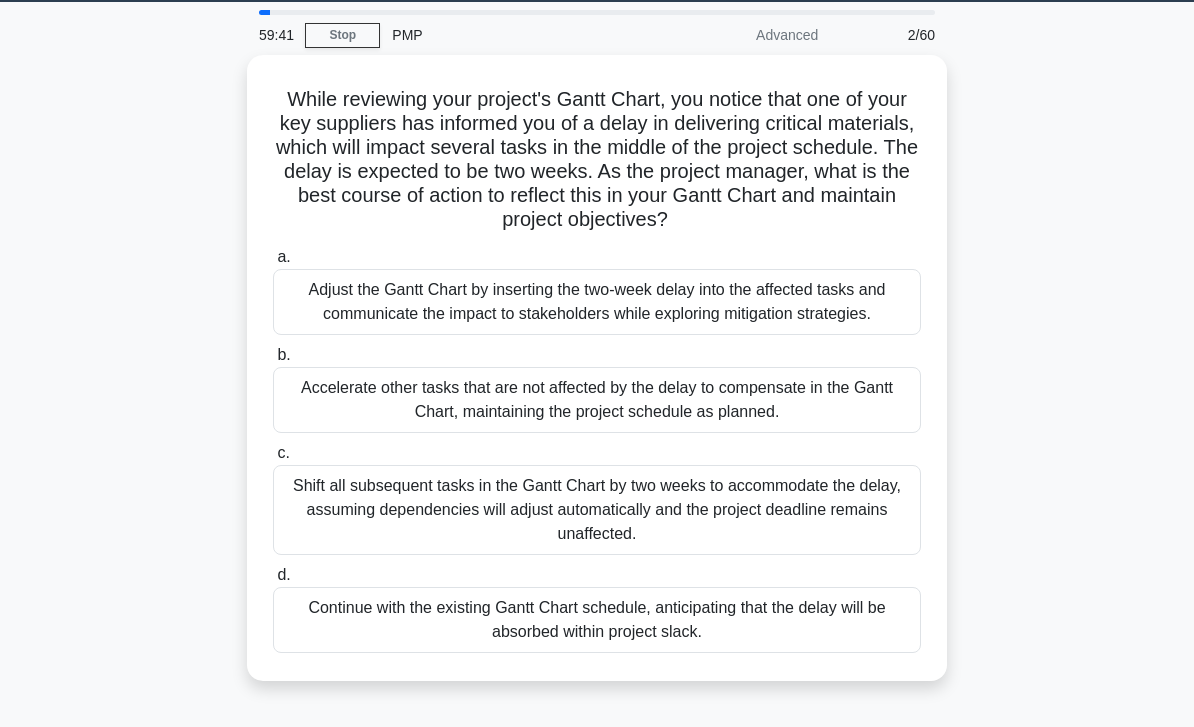 scroll, scrollTop: 62, scrollLeft: 0, axis: vertical 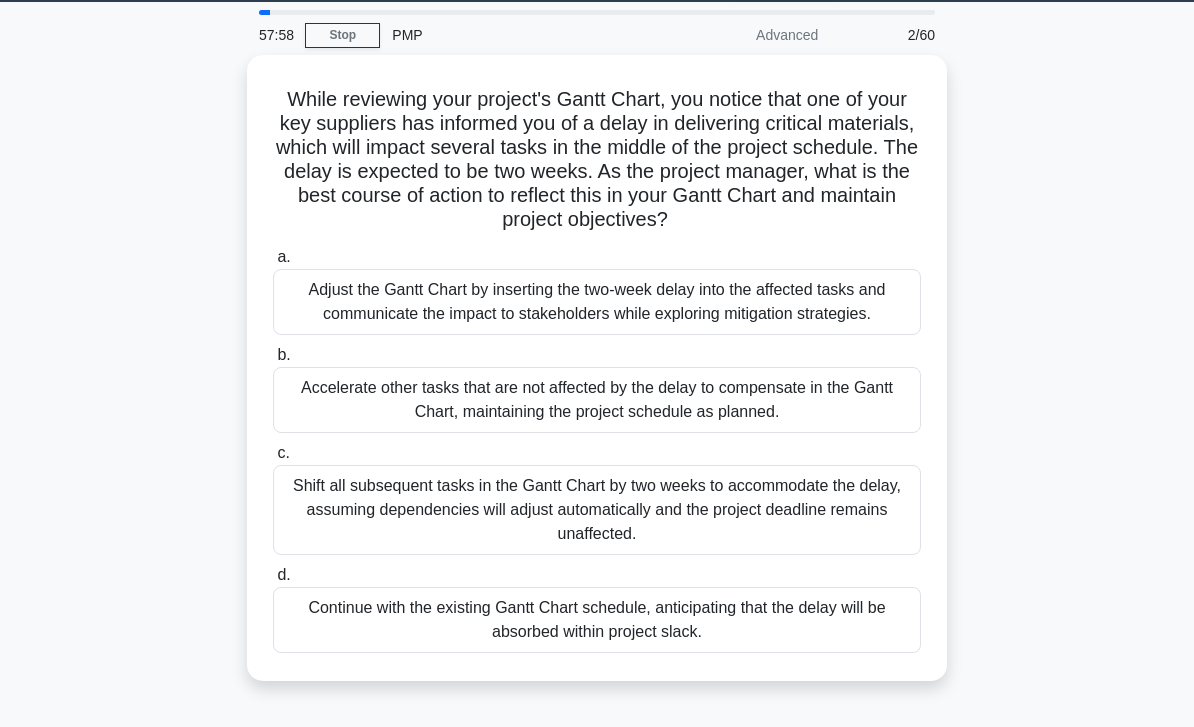 click on "Accelerate other tasks that are not affected by the delay to compensate in the Gantt Chart, maintaining the project schedule as planned." at bounding box center [597, 400] 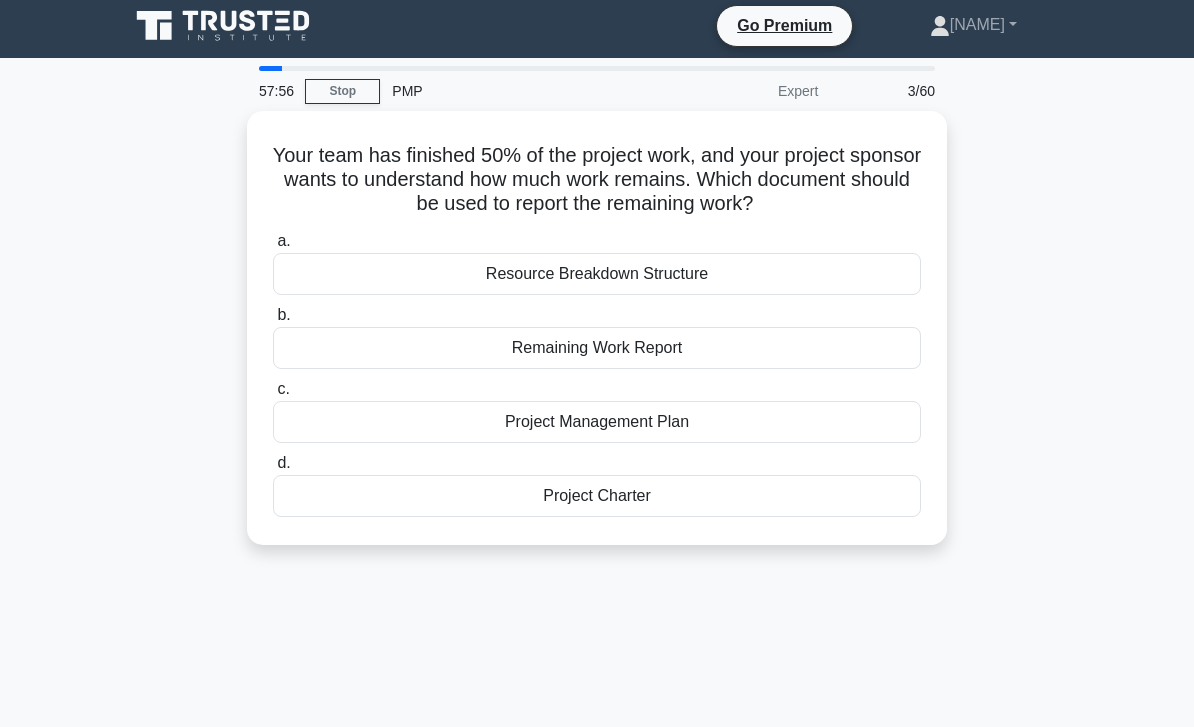 scroll, scrollTop: 0, scrollLeft: 0, axis: both 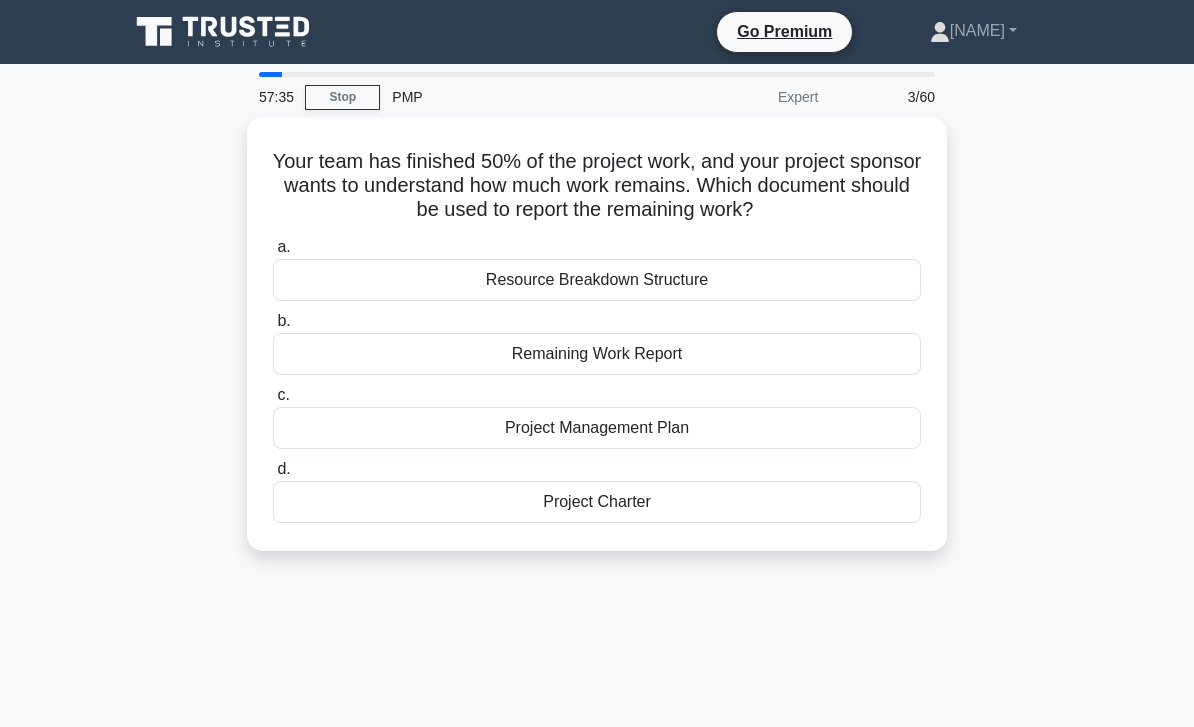 click on "Project Management Plan" at bounding box center [597, 428] 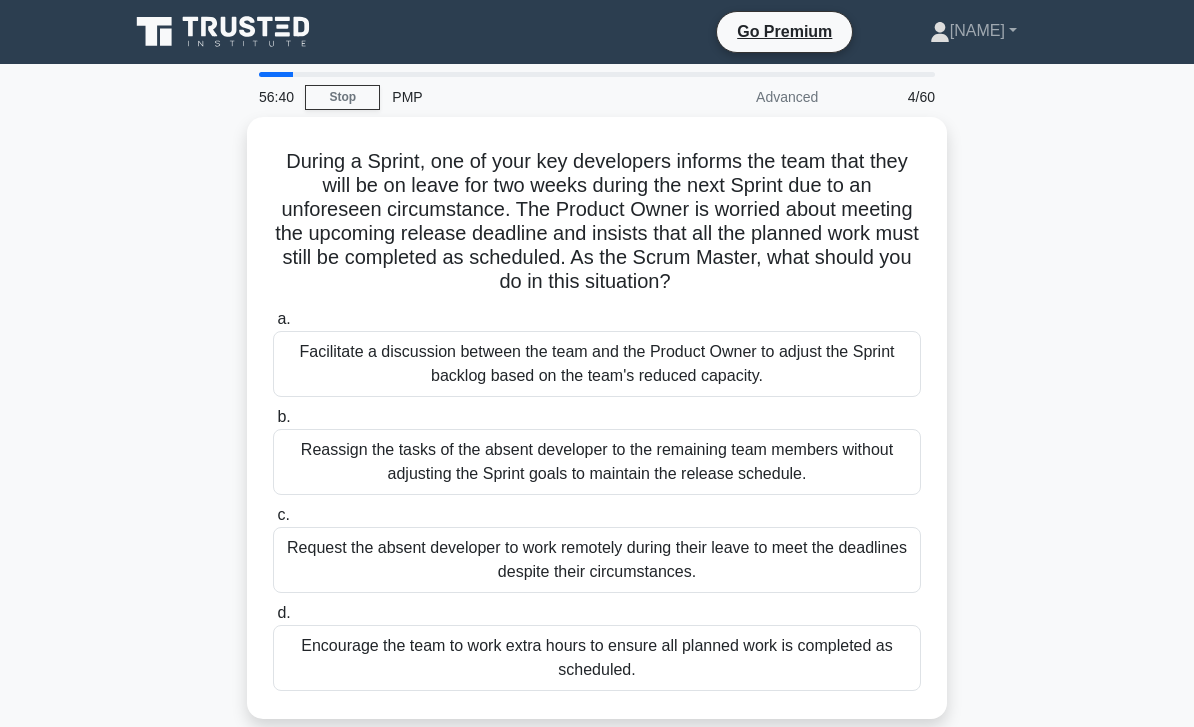 click on "Facilitate a discussion between the team and the Product Owner to adjust the Sprint backlog based on the team's reduced capacity." at bounding box center [597, 364] 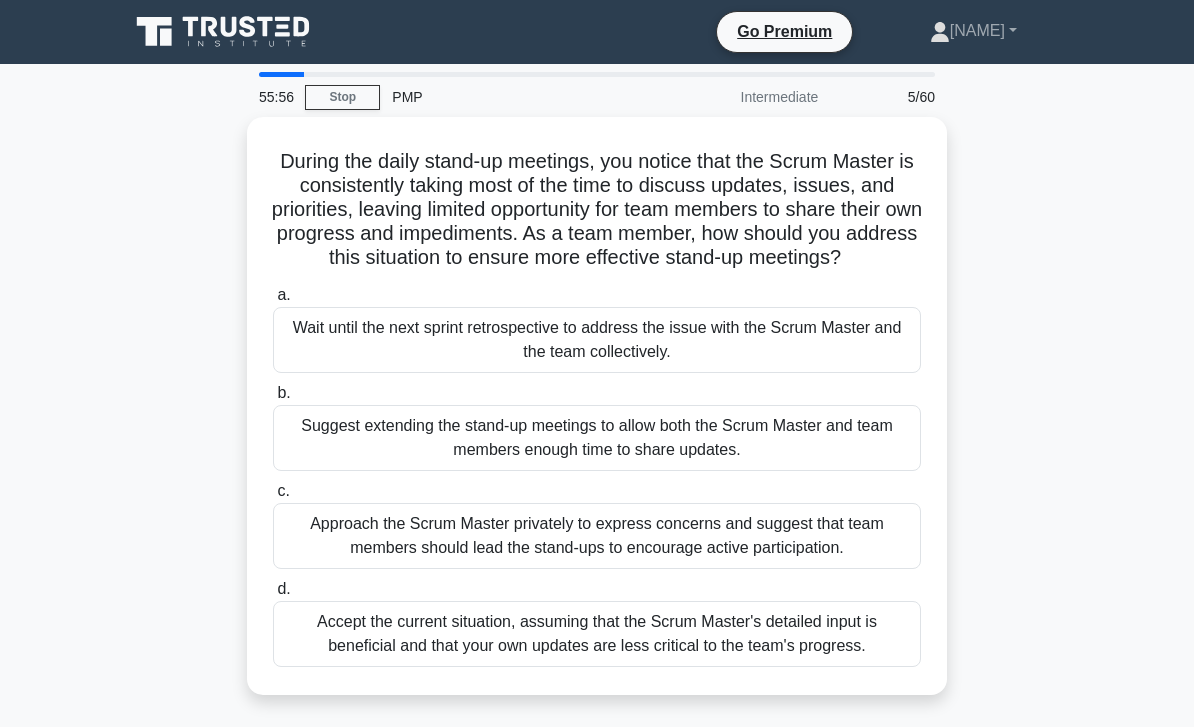 click on "Approach the Scrum Master privately to express concerns and suggest that team members should lead the stand-ups to encourage active participation." at bounding box center [597, 536] 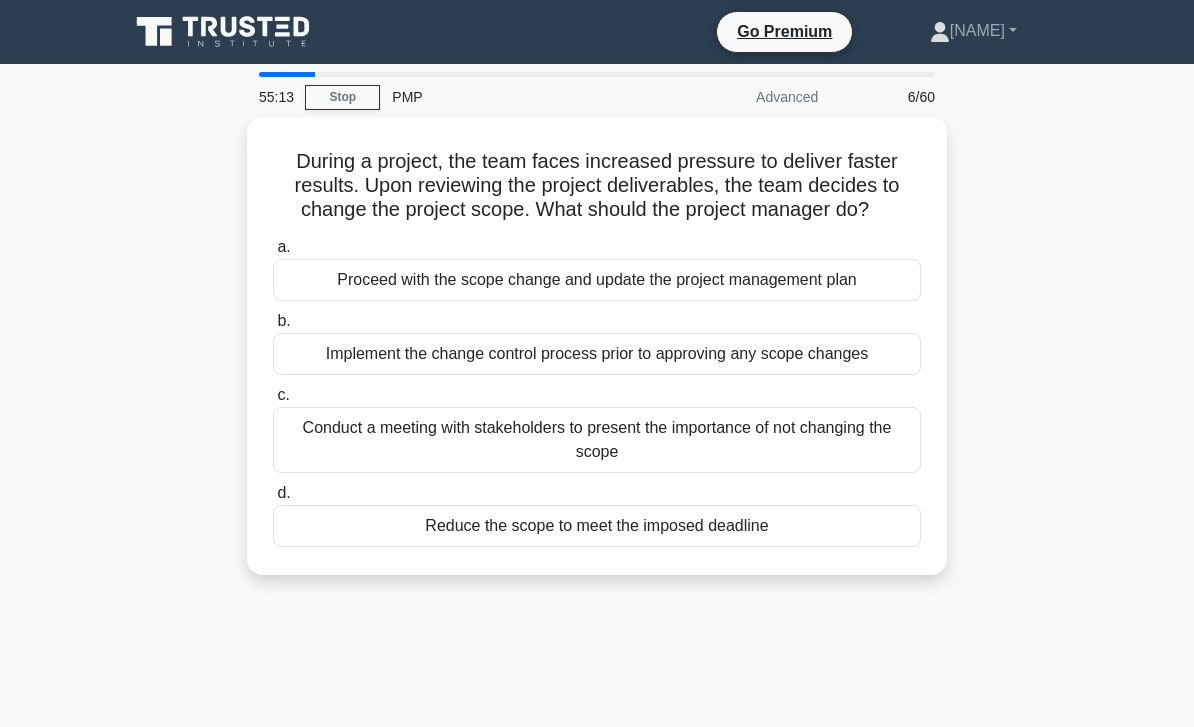 click on "Implement the change control process prior to approving any scope changes" at bounding box center [597, 354] 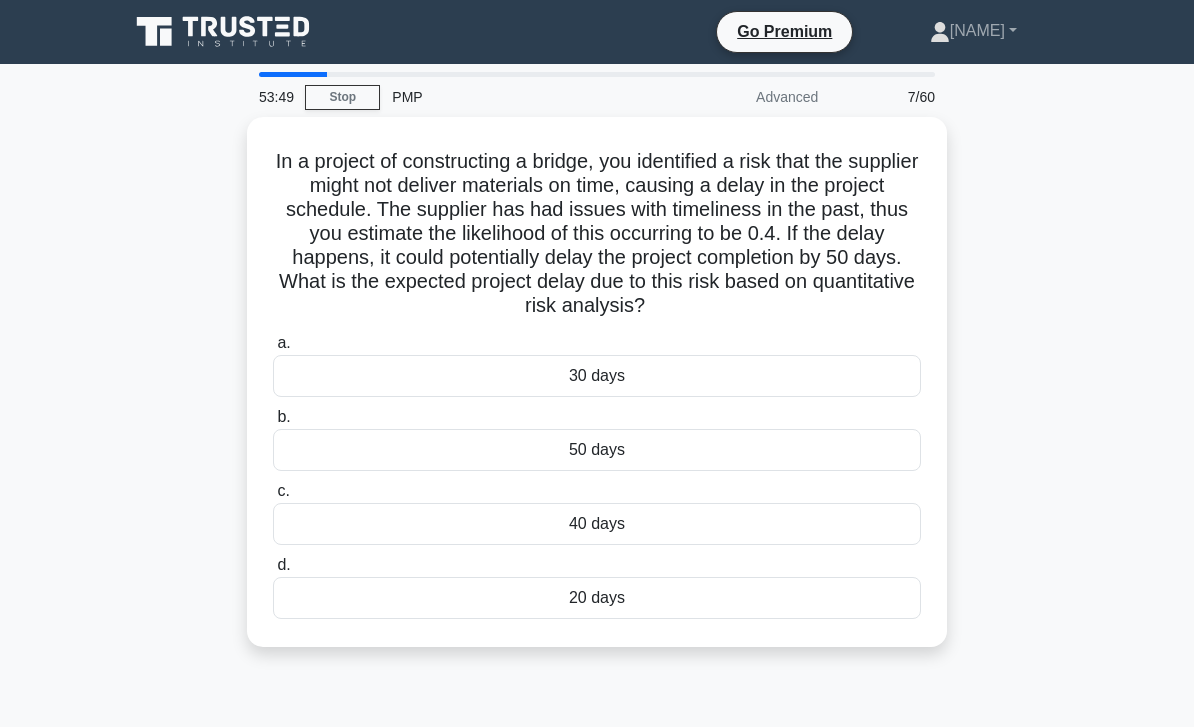 click on "50 days" at bounding box center [597, 450] 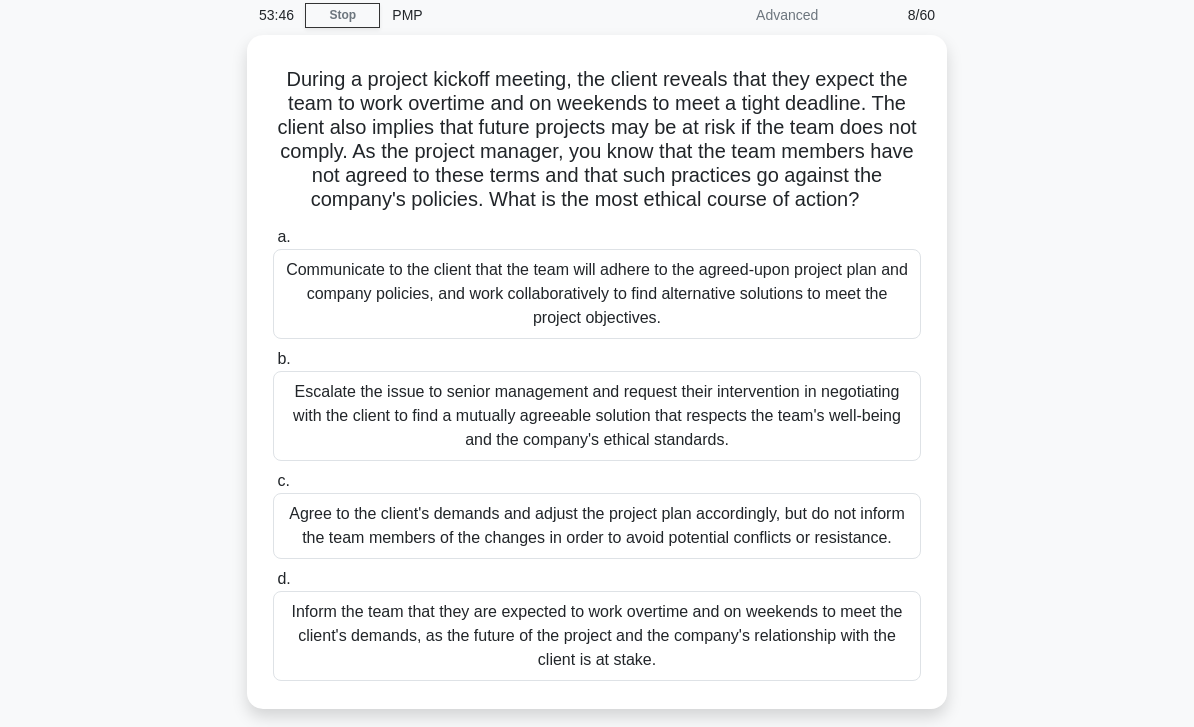 scroll, scrollTop: 82, scrollLeft: 0, axis: vertical 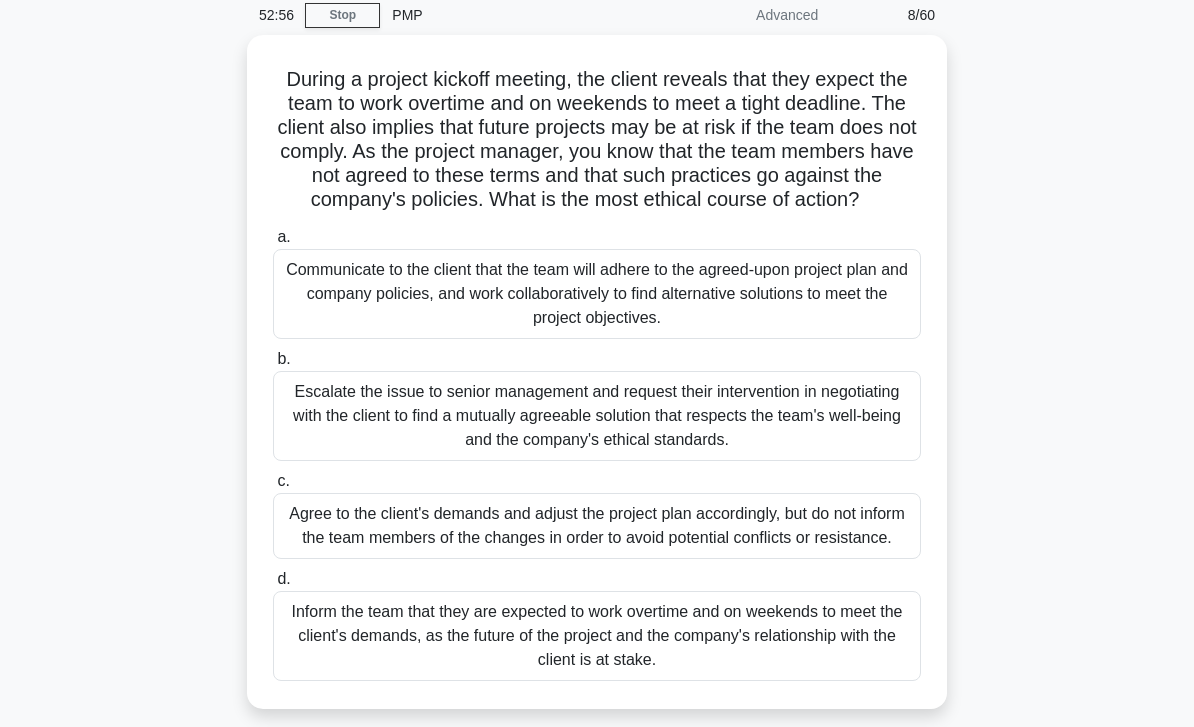 click on "Communicate to the client that the team will adhere to the agreed-upon project plan and company policies, and work collaboratively to find alternative solutions to meet the project objectives." at bounding box center [597, 294] 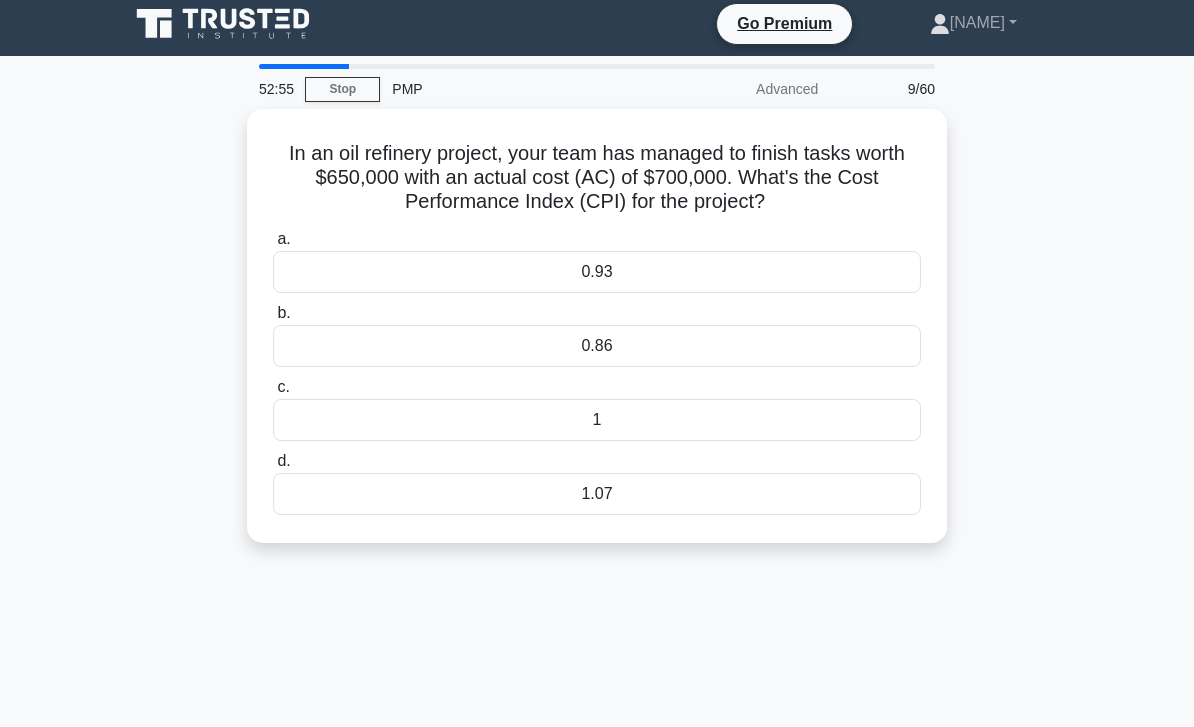scroll, scrollTop: 0, scrollLeft: 0, axis: both 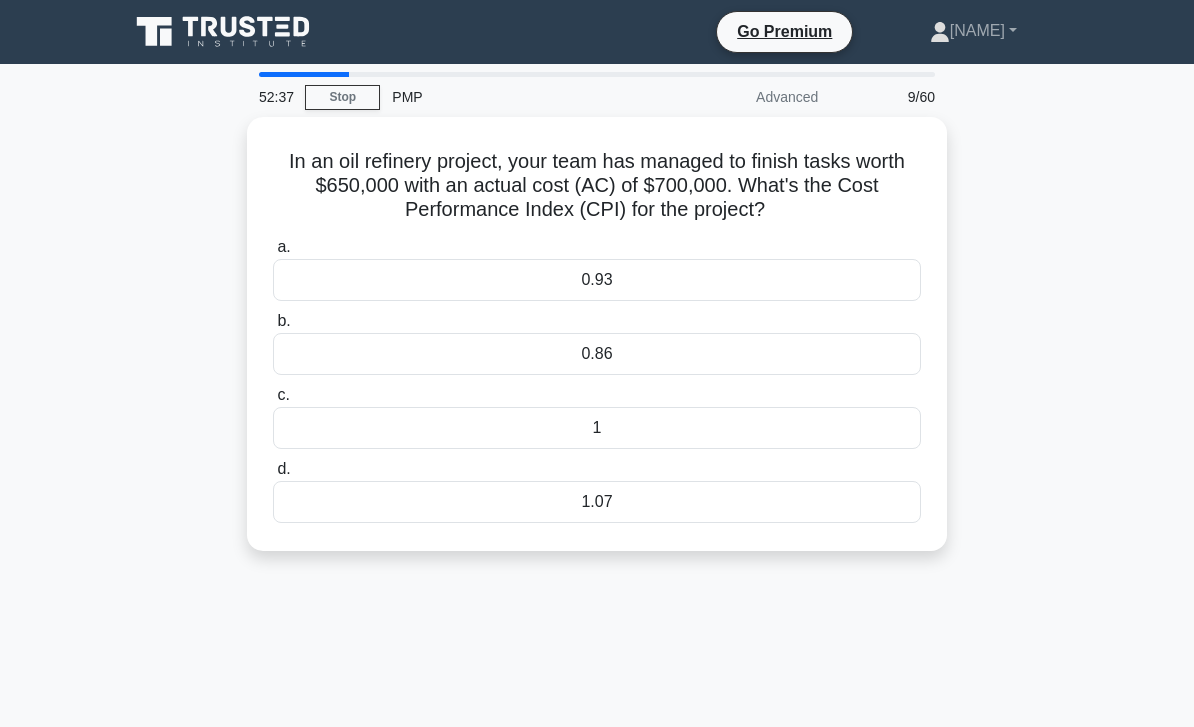 click on "0.93" at bounding box center [597, 280] 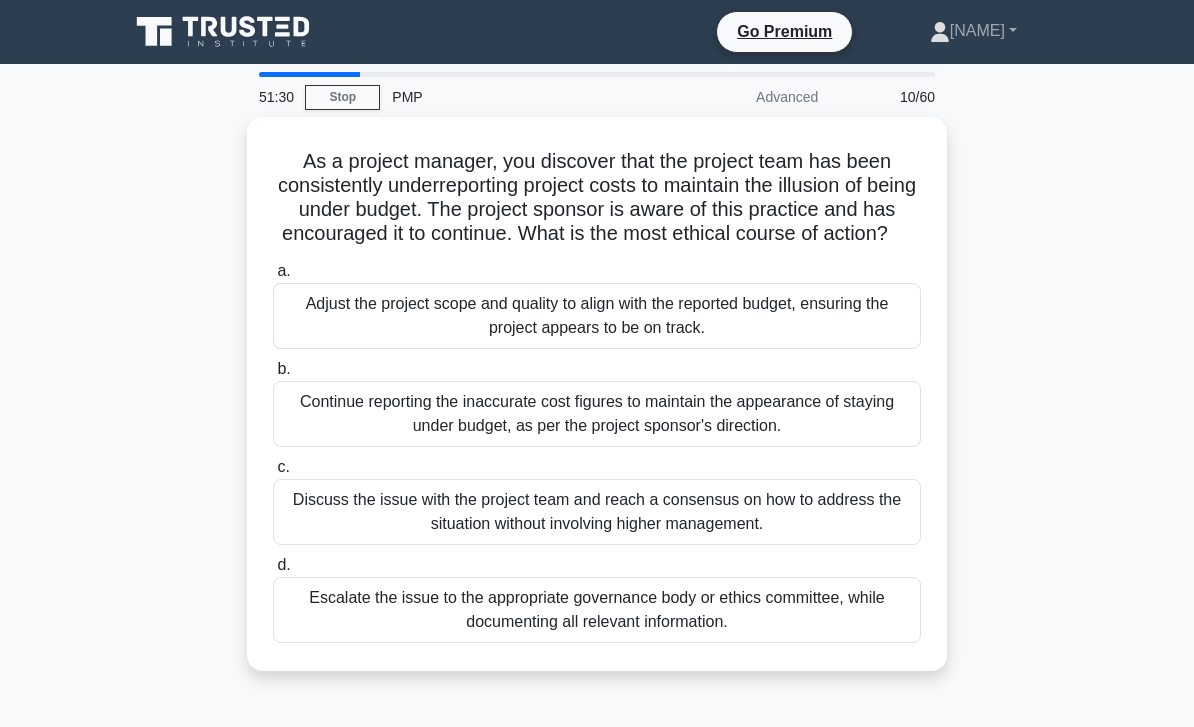 click on "Discuss the issue with the project team and reach a consensus on how to address the situation without involving higher management." at bounding box center [597, 512] 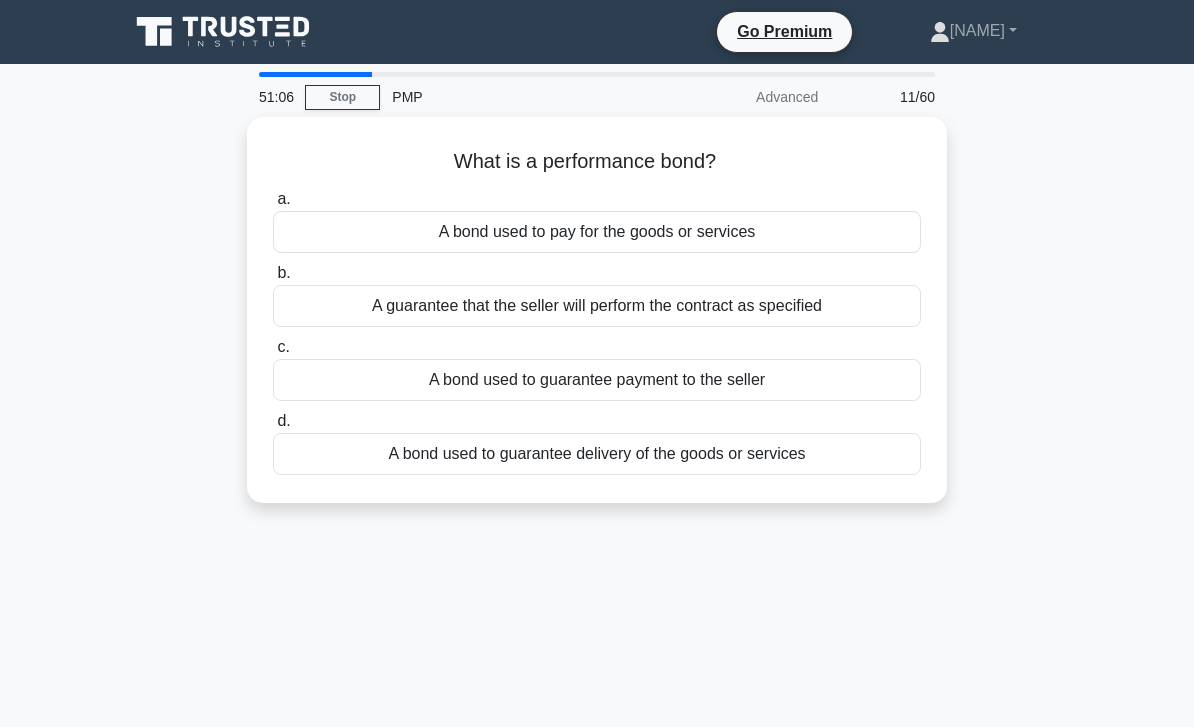click on "A guarantee that the seller will perform the contract as specified" at bounding box center [597, 306] 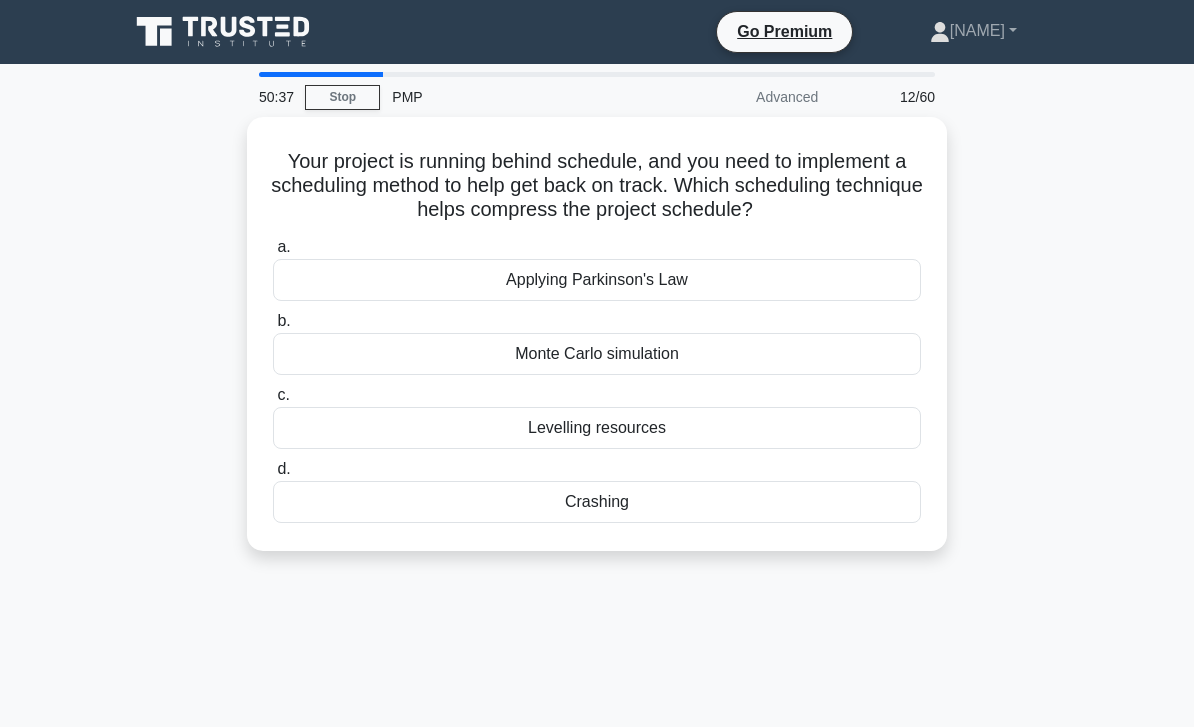 click on "Crashing" at bounding box center [597, 502] 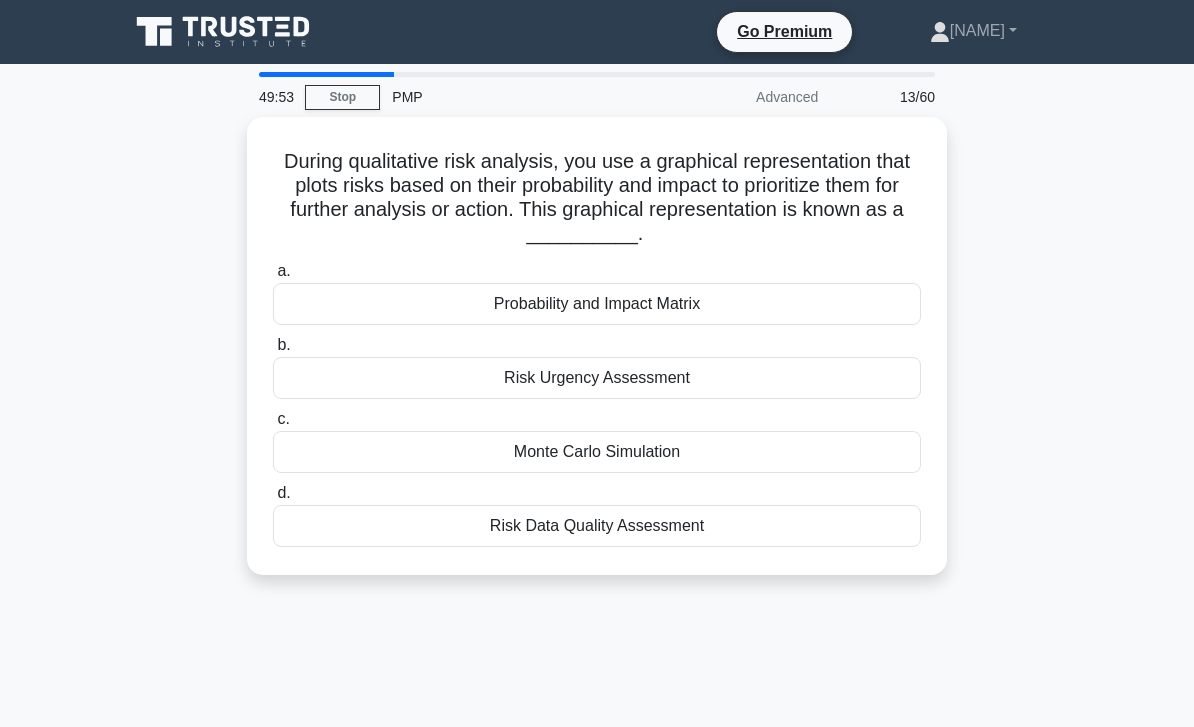 click on "Probability and Impact Matrix" at bounding box center (597, 304) 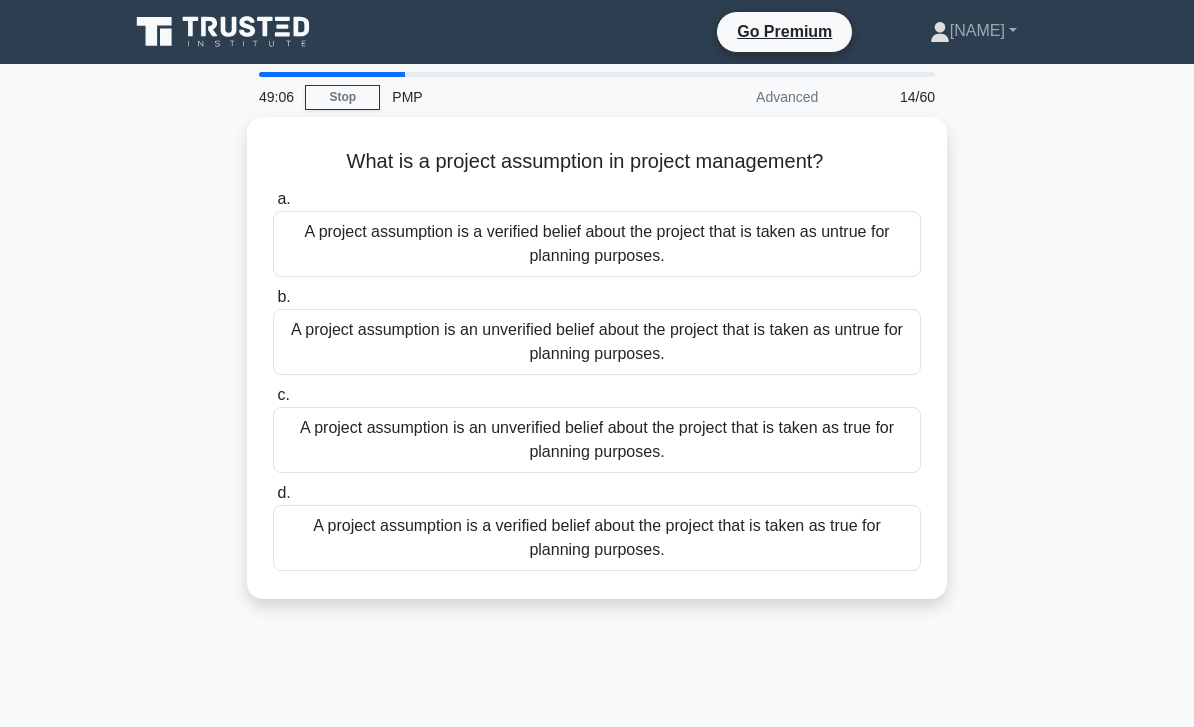 click on "A project assumption is an unverified belief about the project that is taken as true for planning purposes." at bounding box center (597, 440) 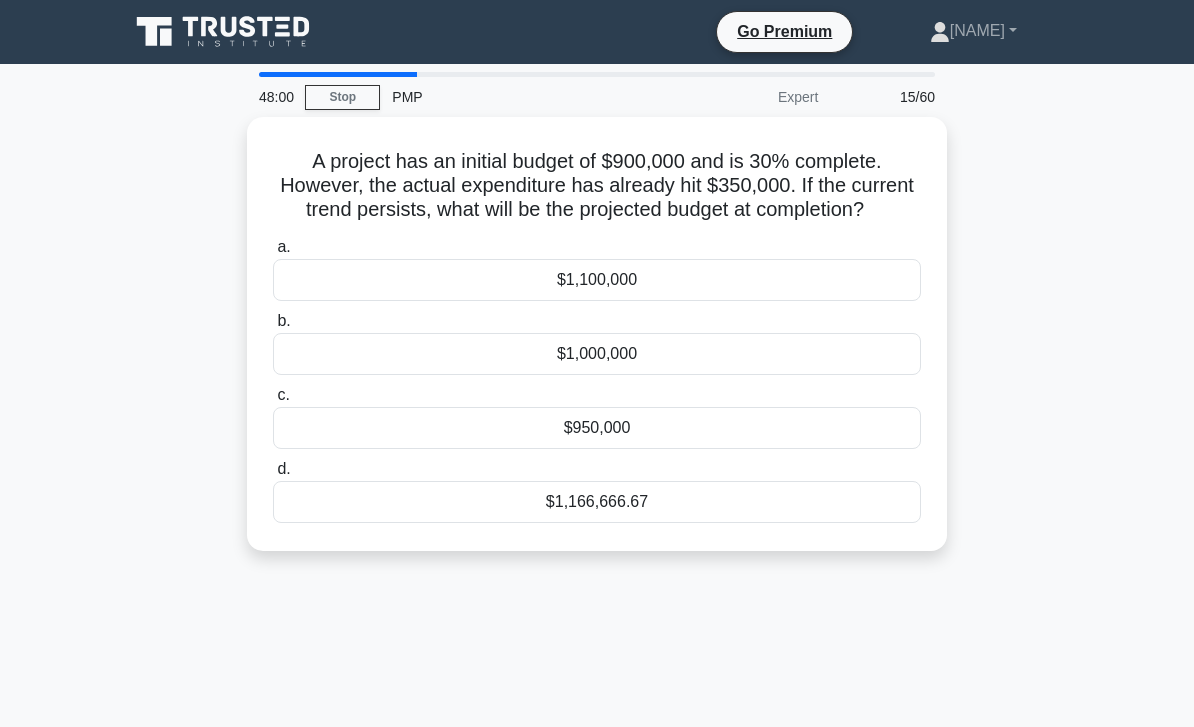 click on "$1,166,666.67" at bounding box center [597, 502] 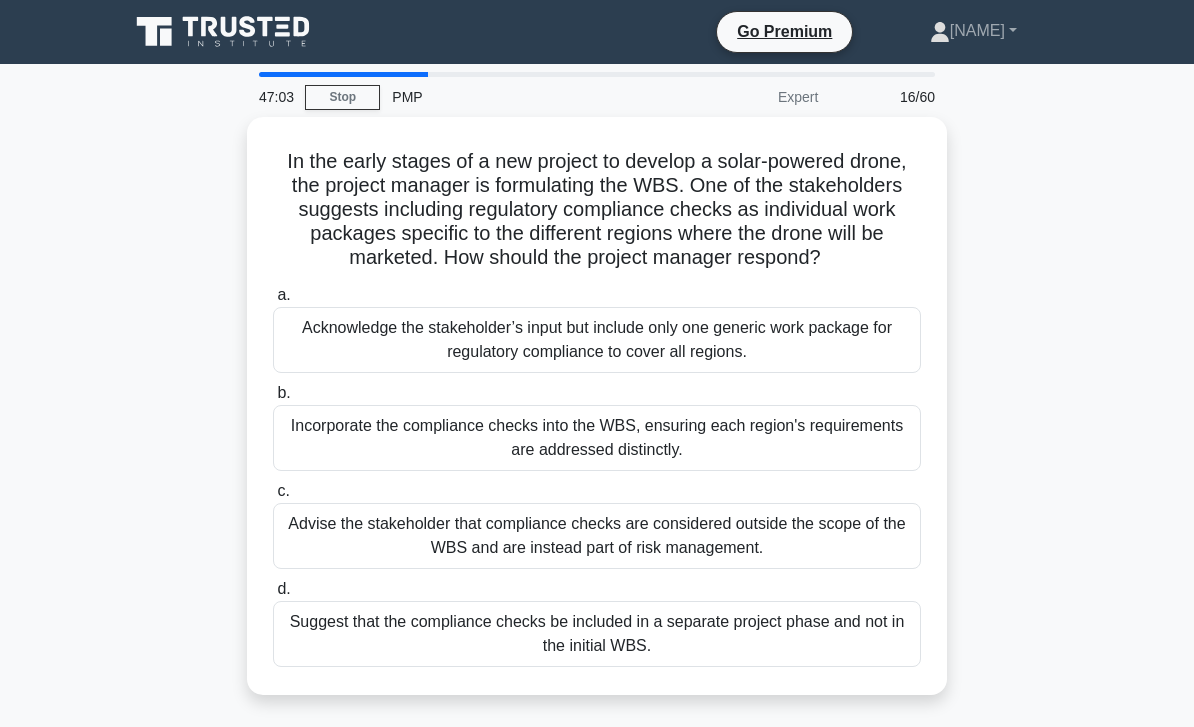 click on "Incorporate the compliance checks into the WBS, ensuring each region's requirements are addressed distinctly." at bounding box center (597, 438) 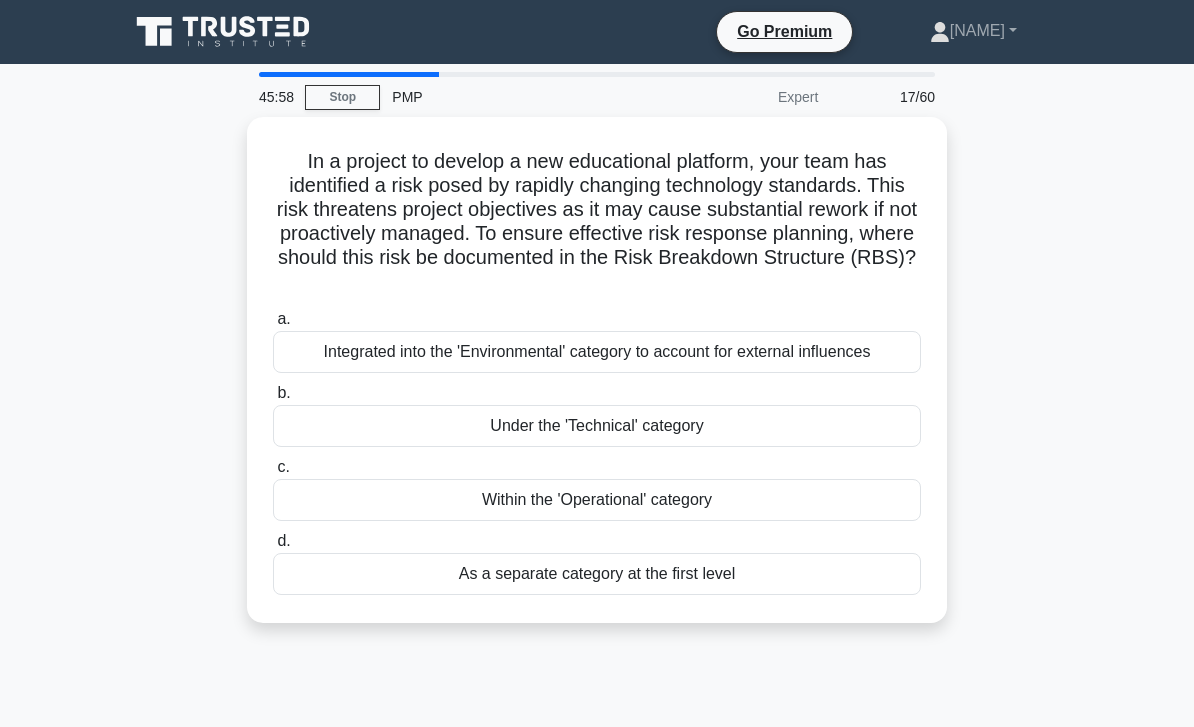 click on "Integrated into the 'Environmental' category to account for external influences" at bounding box center (597, 352) 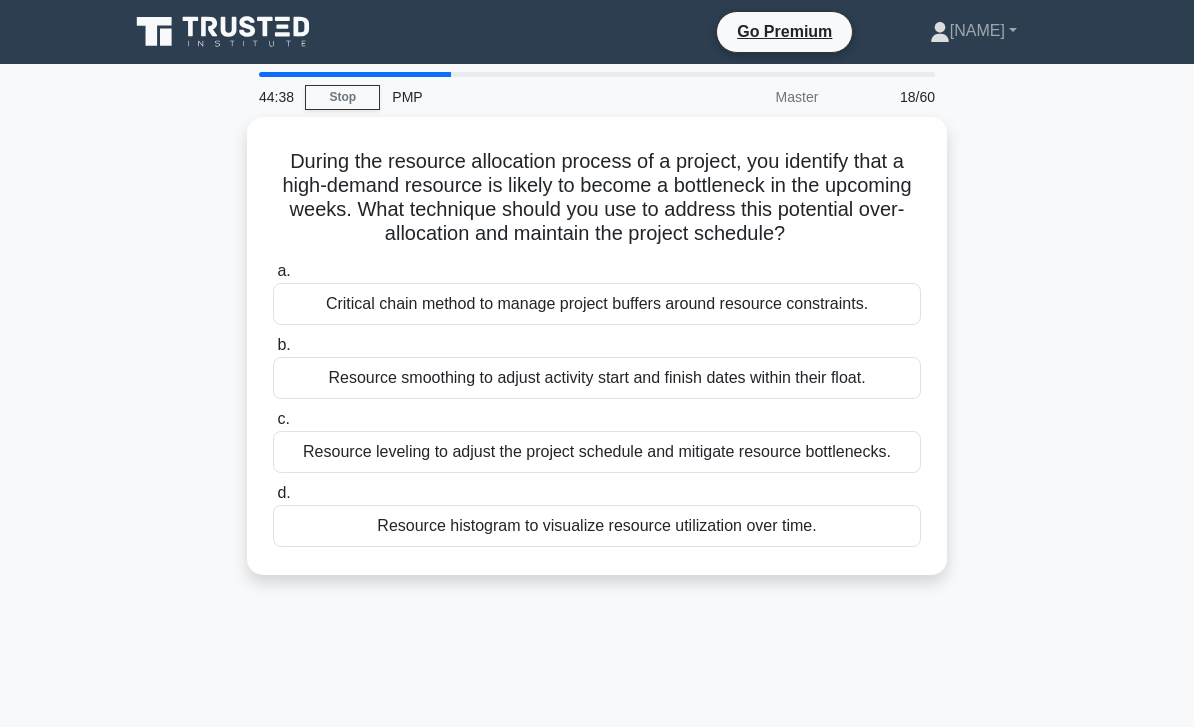 click on "Resource smoothing to adjust activity start and finish dates within their float." at bounding box center [597, 378] 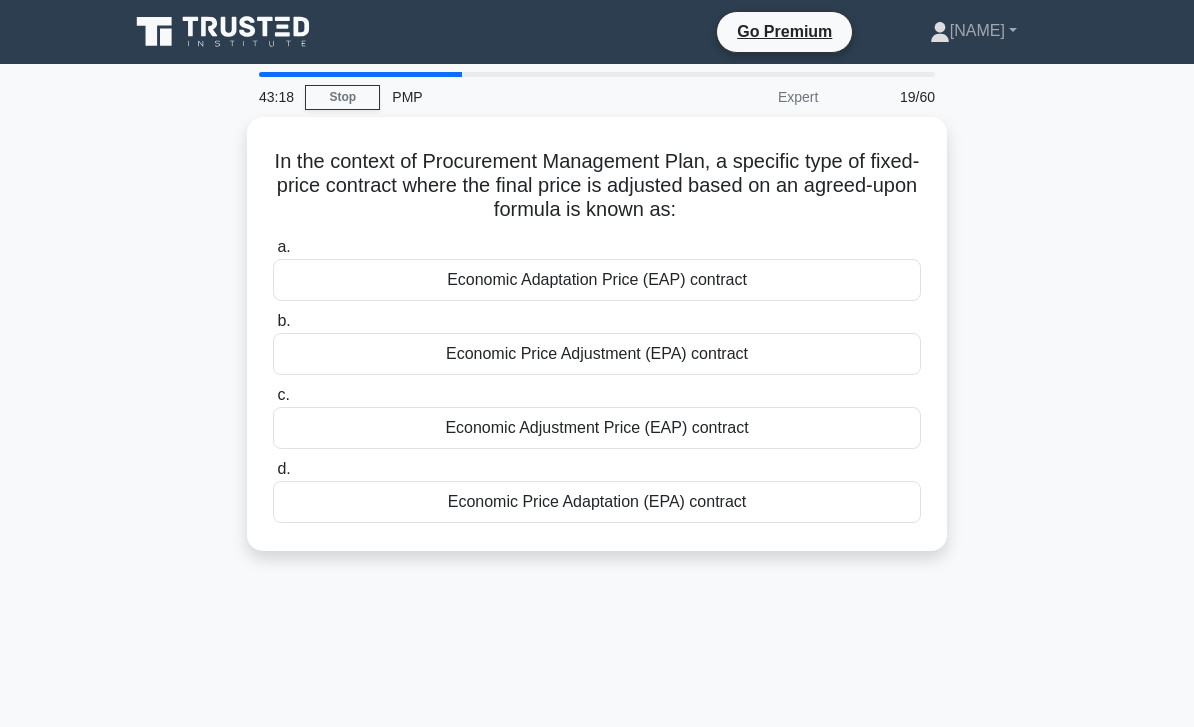click on "Economic Price Adjustment (EPA) contract" at bounding box center (597, 354) 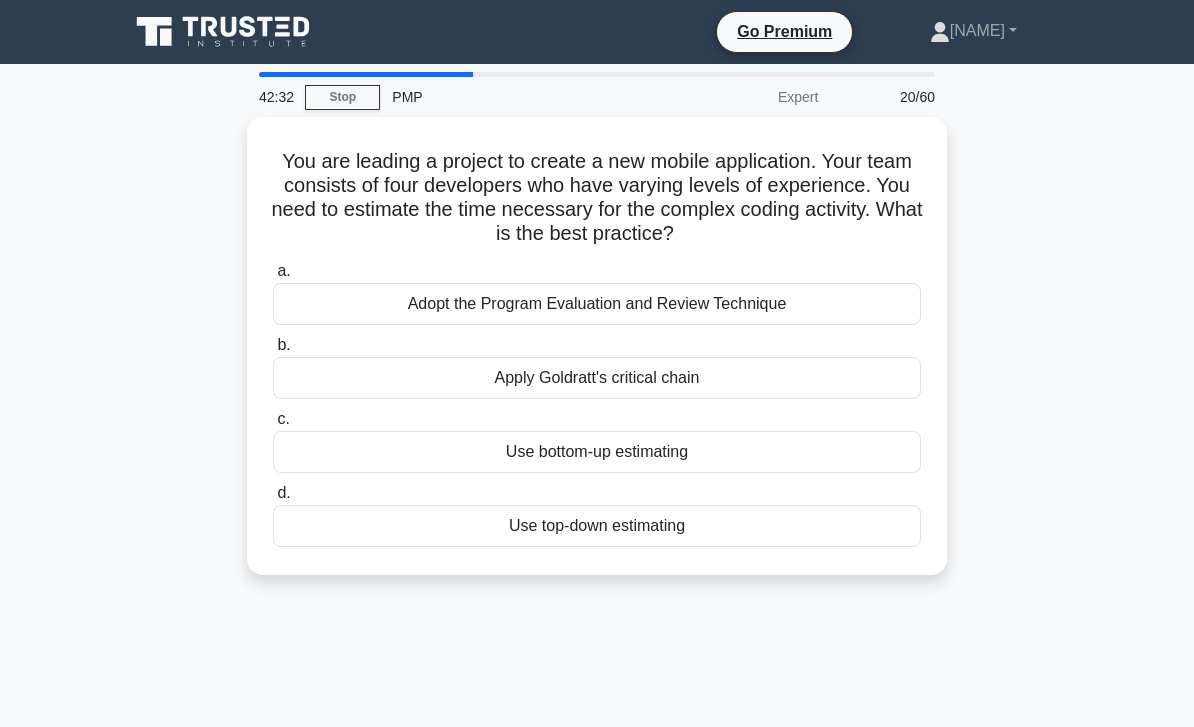 click on "Use bottom-up estimating" at bounding box center [597, 452] 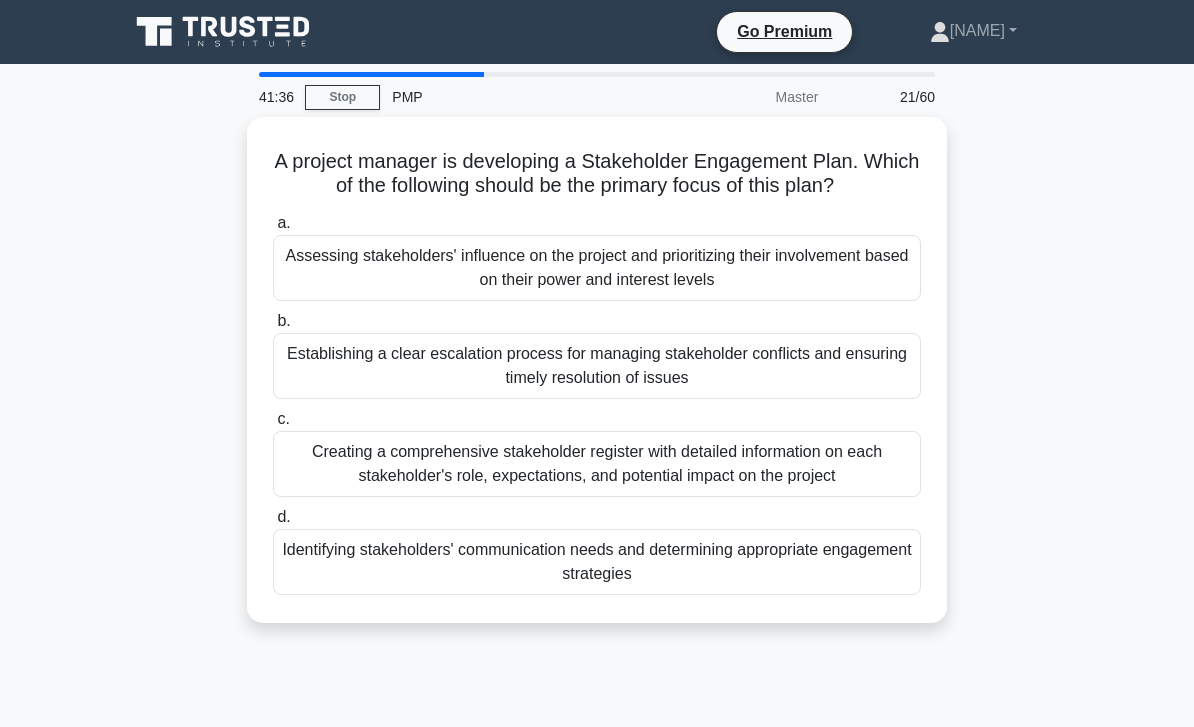 click on "Identifying stakeholders' communication needs and determining appropriate engagement strategies" at bounding box center (597, 562) 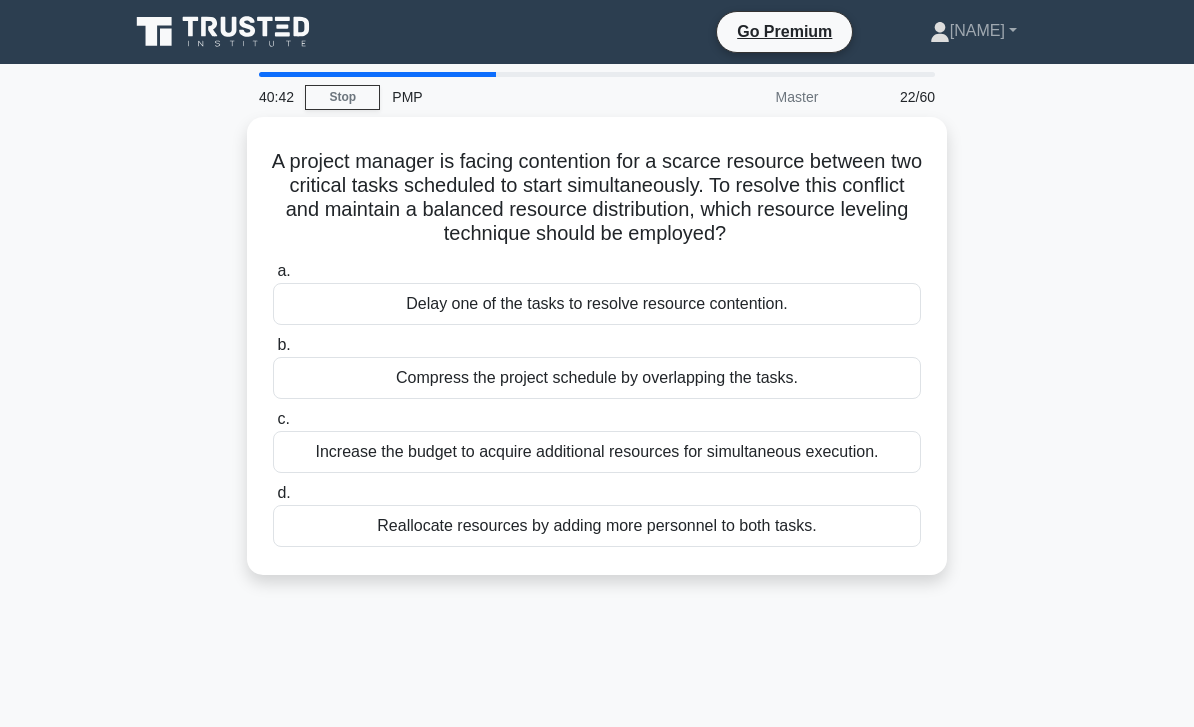 click on "Delay one of the tasks to resolve resource contention." at bounding box center [597, 304] 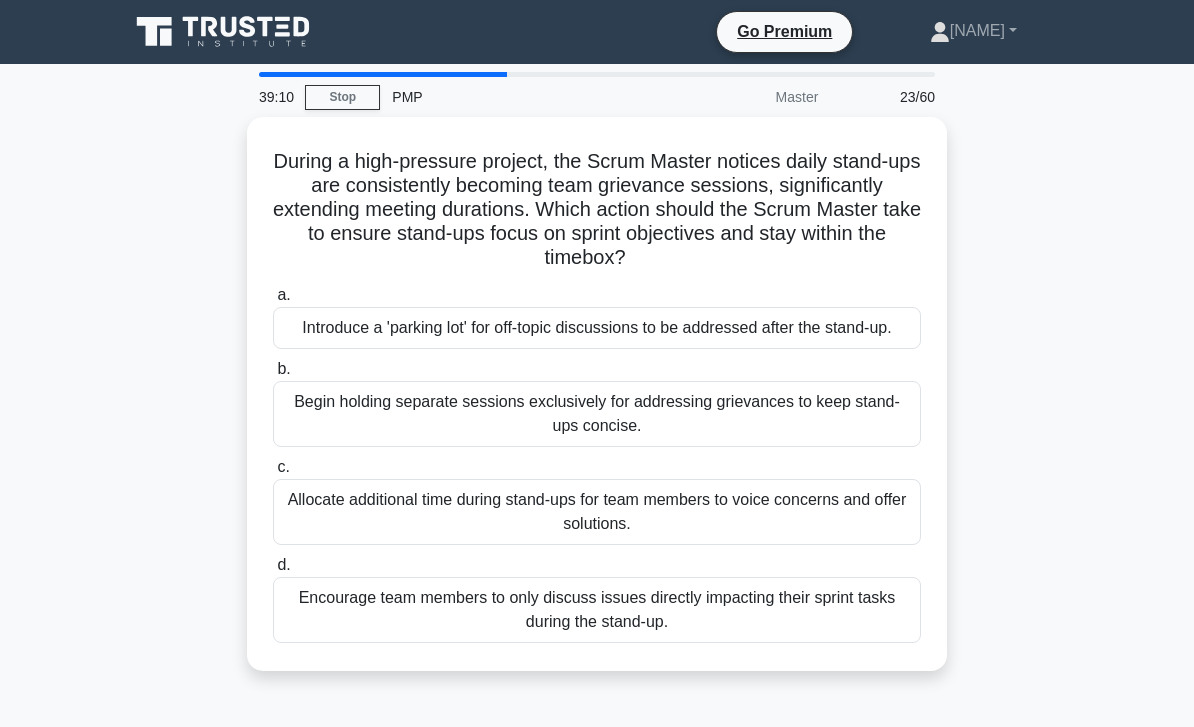 click on "Encourage team members to only discuss issues directly impacting their sprint tasks during the stand-up." at bounding box center (597, 610) 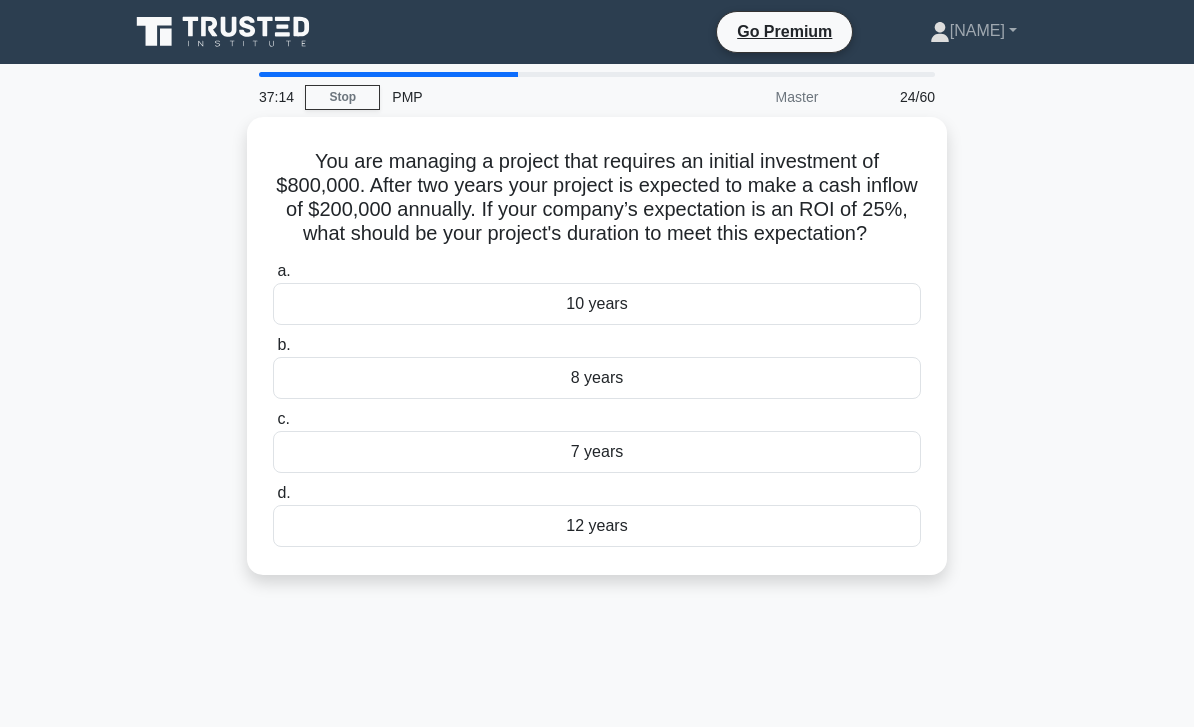 click on "12 years" at bounding box center (597, 526) 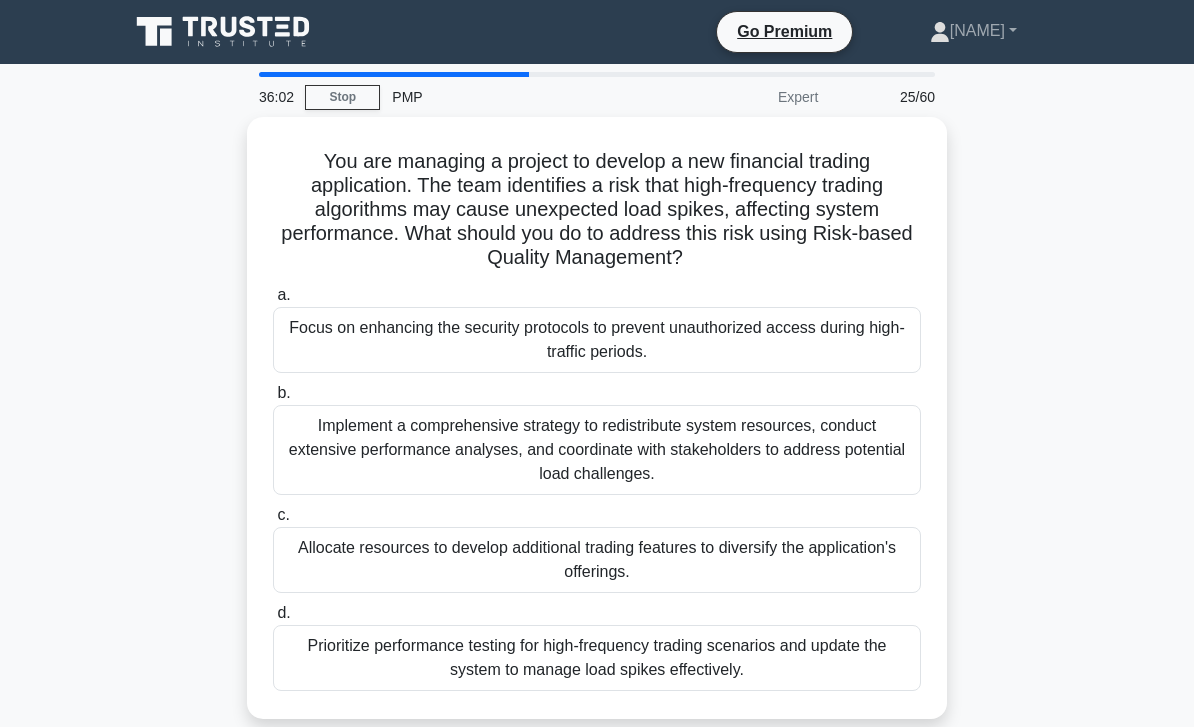 click on "Implement a comprehensive strategy to redistribute system resources, conduct extensive performance analyses, and coordinate with stakeholders to address potential load challenges." at bounding box center [597, 450] 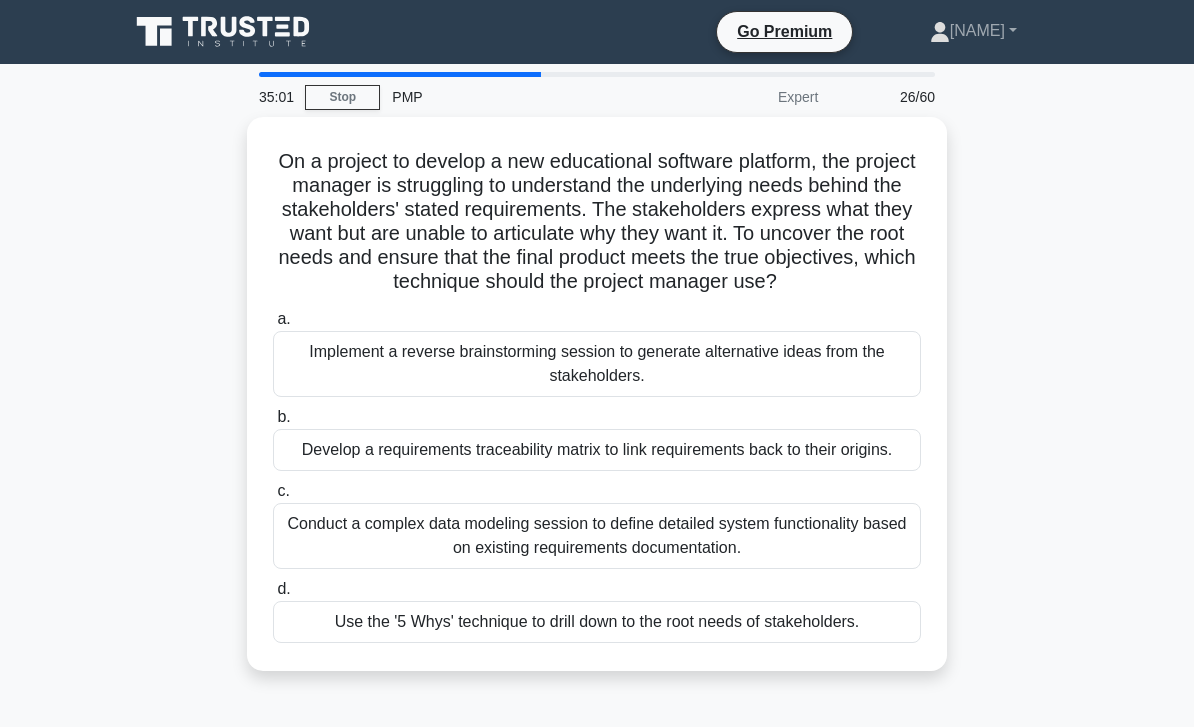 click on "Use the '5 Whys' technique to drill down to the root needs of stakeholders." at bounding box center (597, 622) 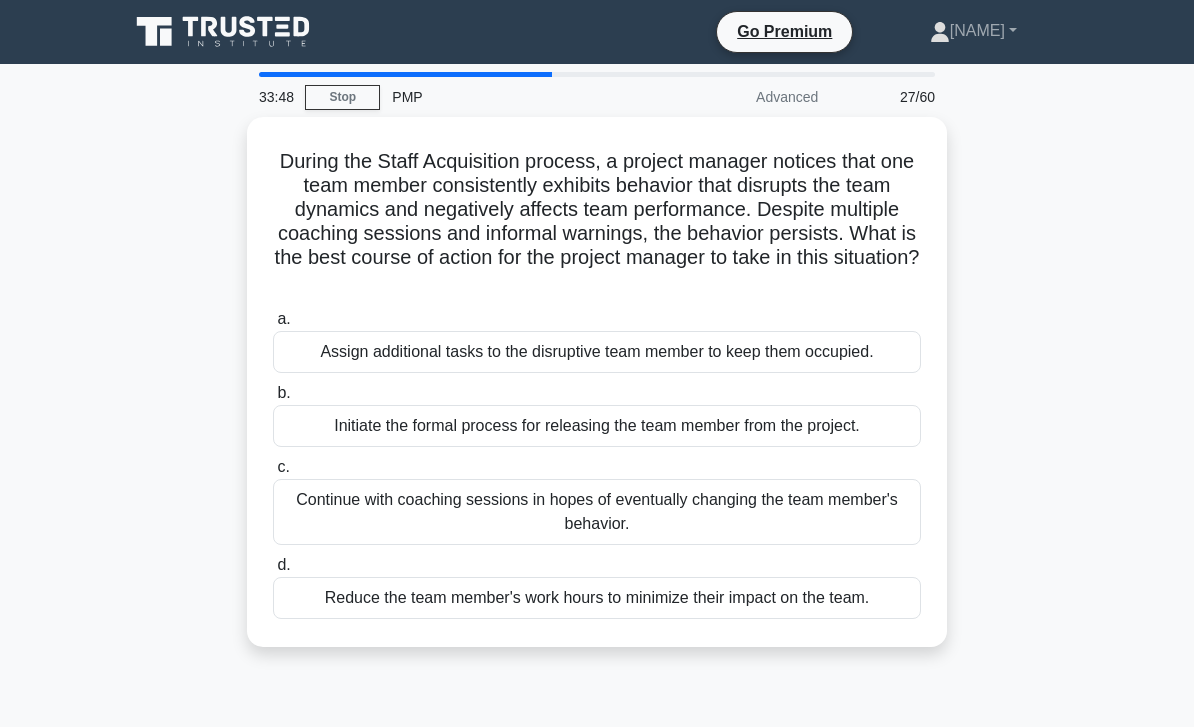 click on "Initiate the formal process for releasing the team member from the project." at bounding box center (597, 426) 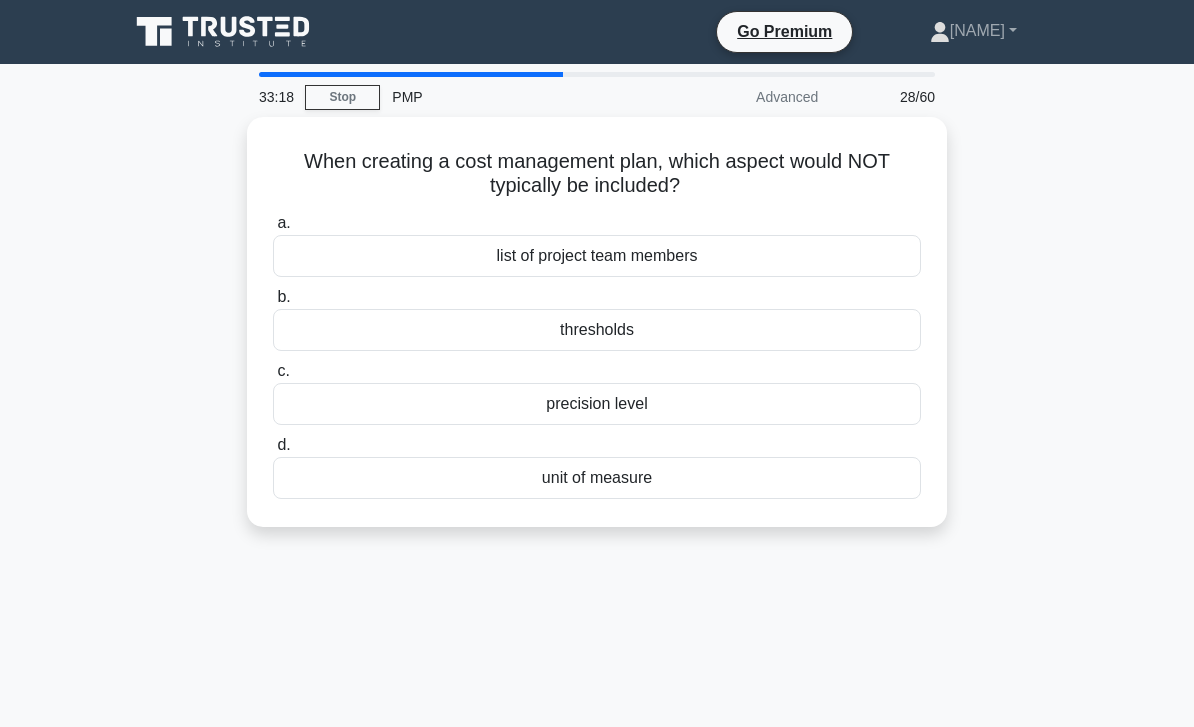 click on "list of project team members" at bounding box center (597, 256) 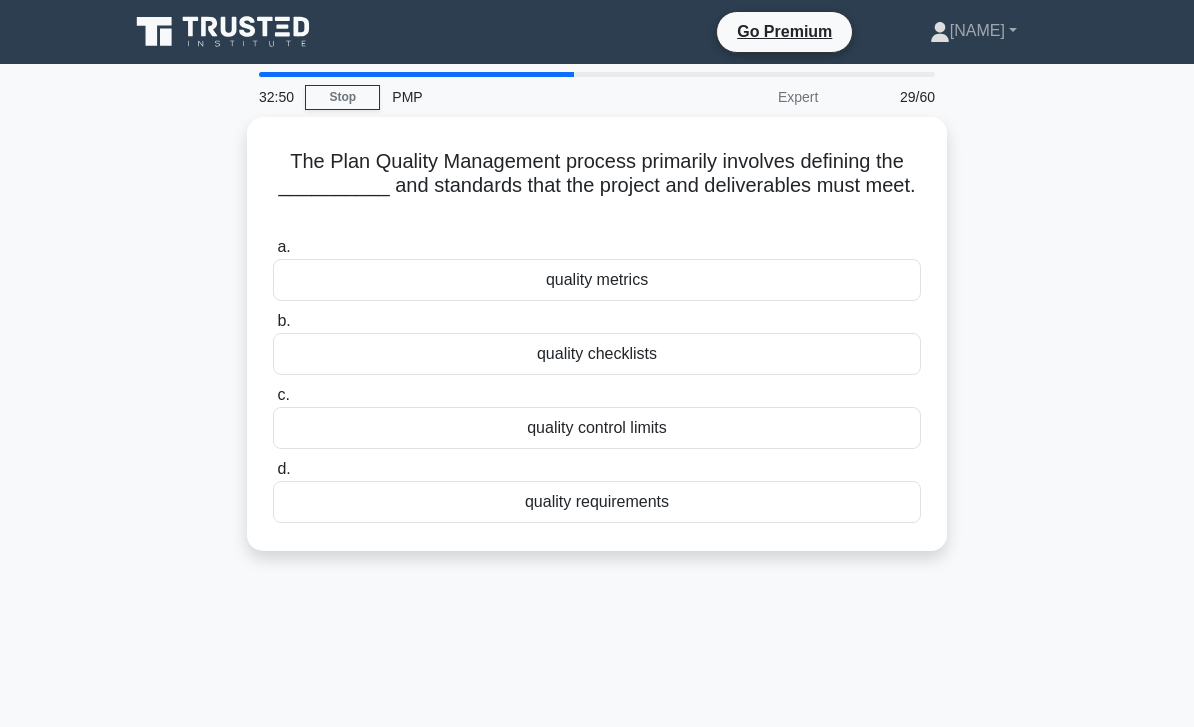 click on "quality metrics" at bounding box center (597, 280) 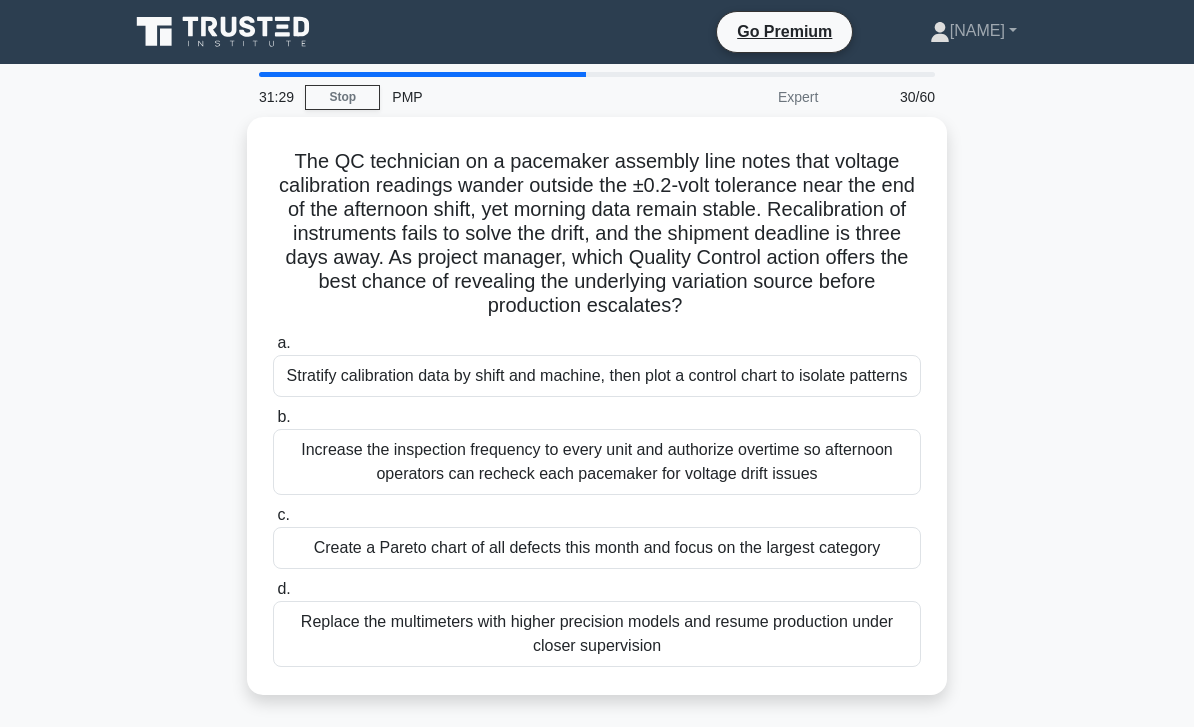 click on "Stratify calibration data by shift and machine, then plot a control chart to isolate patterns" at bounding box center [597, 376] 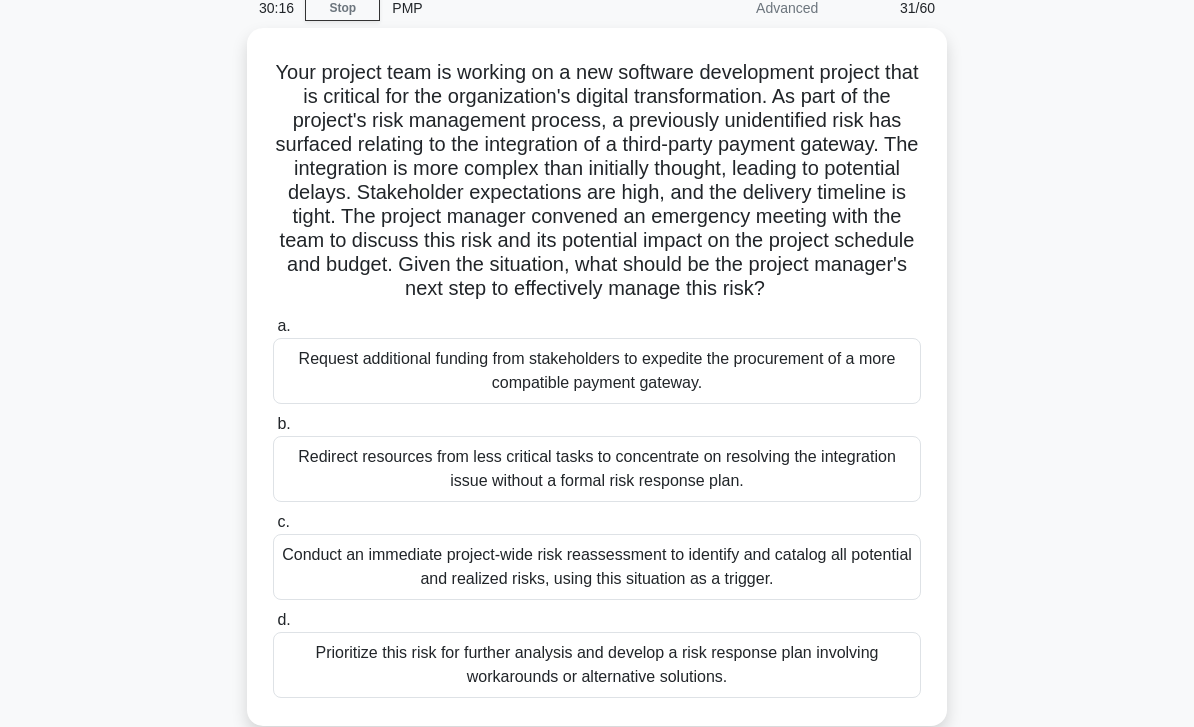 scroll, scrollTop: 89, scrollLeft: 0, axis: vertical 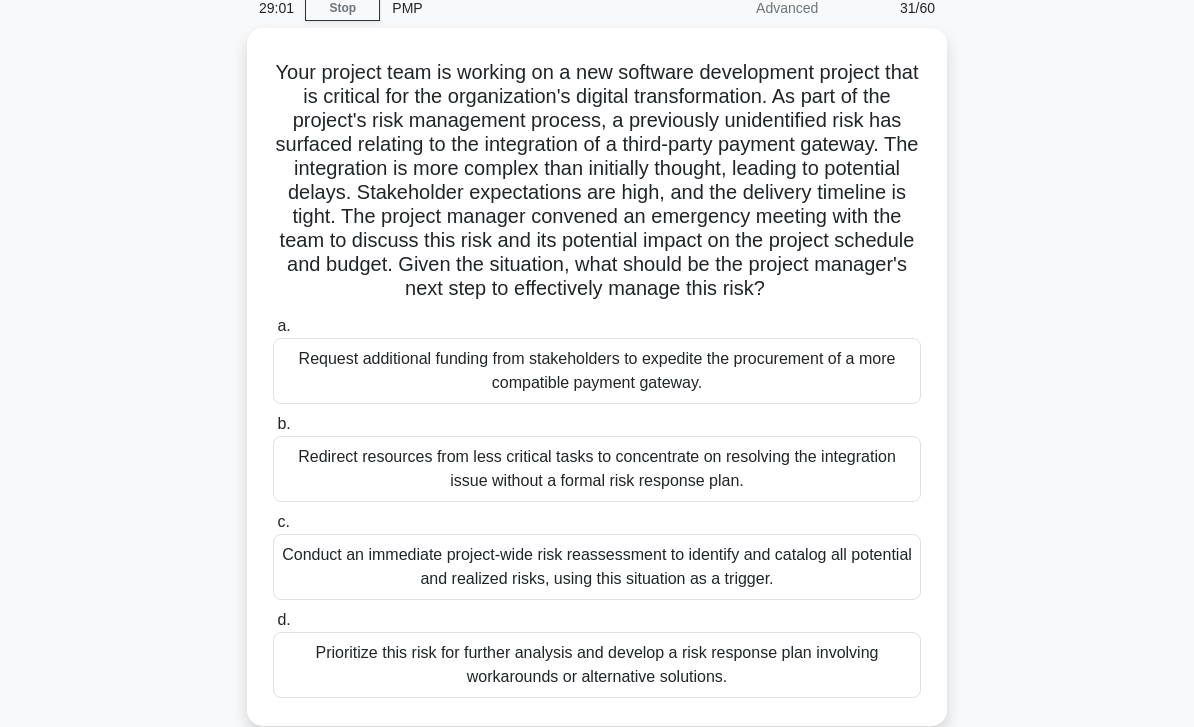 click on "Conduct an immediate project-wide risk reassessment to identify and catalog all potential and realized risks, using this situation as a trigger." at bounding box center (597, 567) 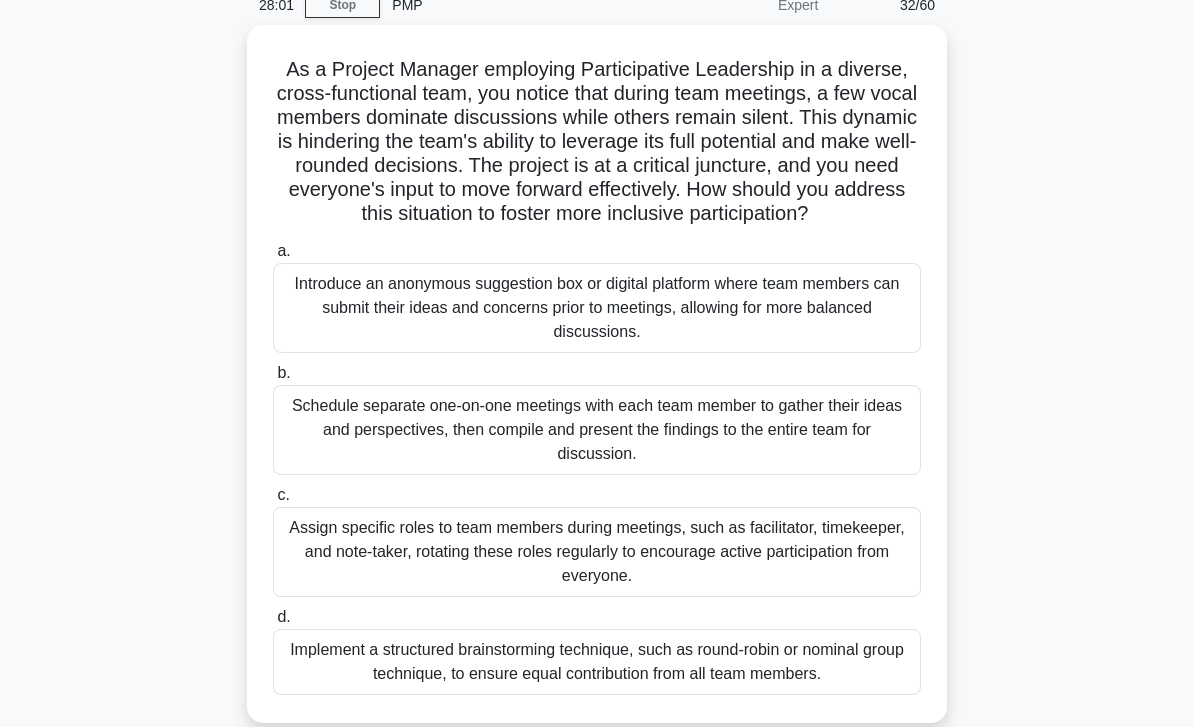 scroll, scrollTop: 92, scrollLeft: 0, axis: vertical 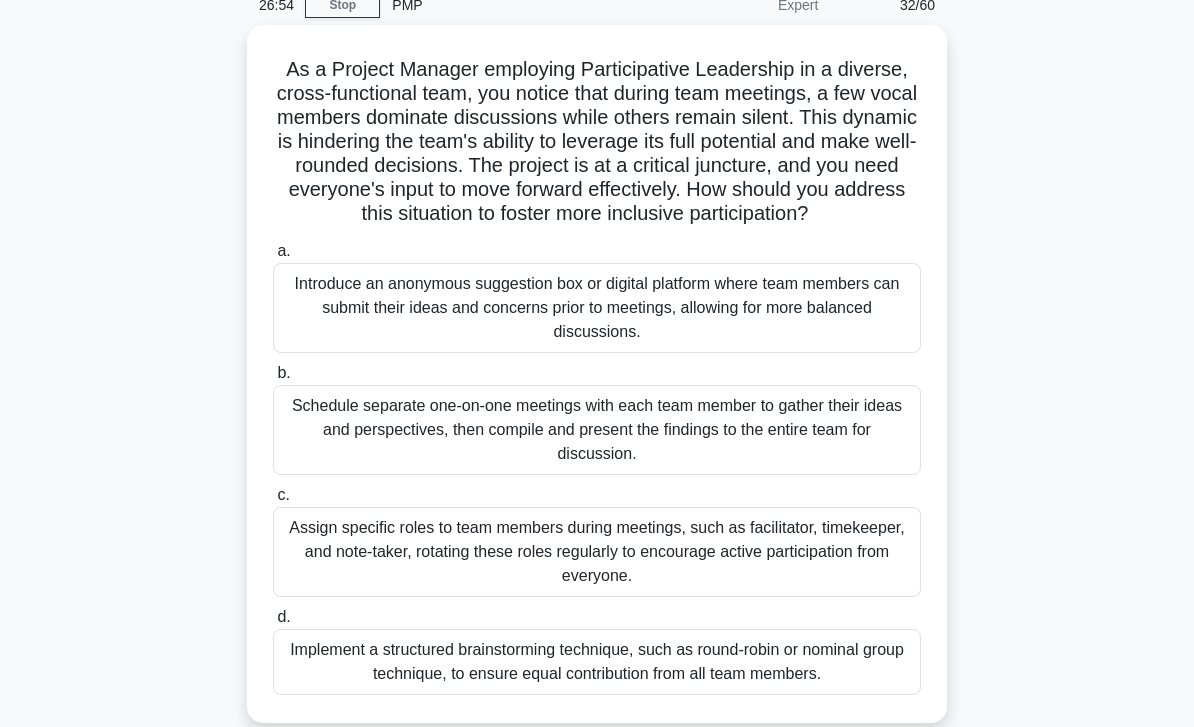 click on "Implement a structured brainstorming technique, such as round-robin or nominal group technique, to ensure equal contribution from all team members." at bounding box center (597, 662) 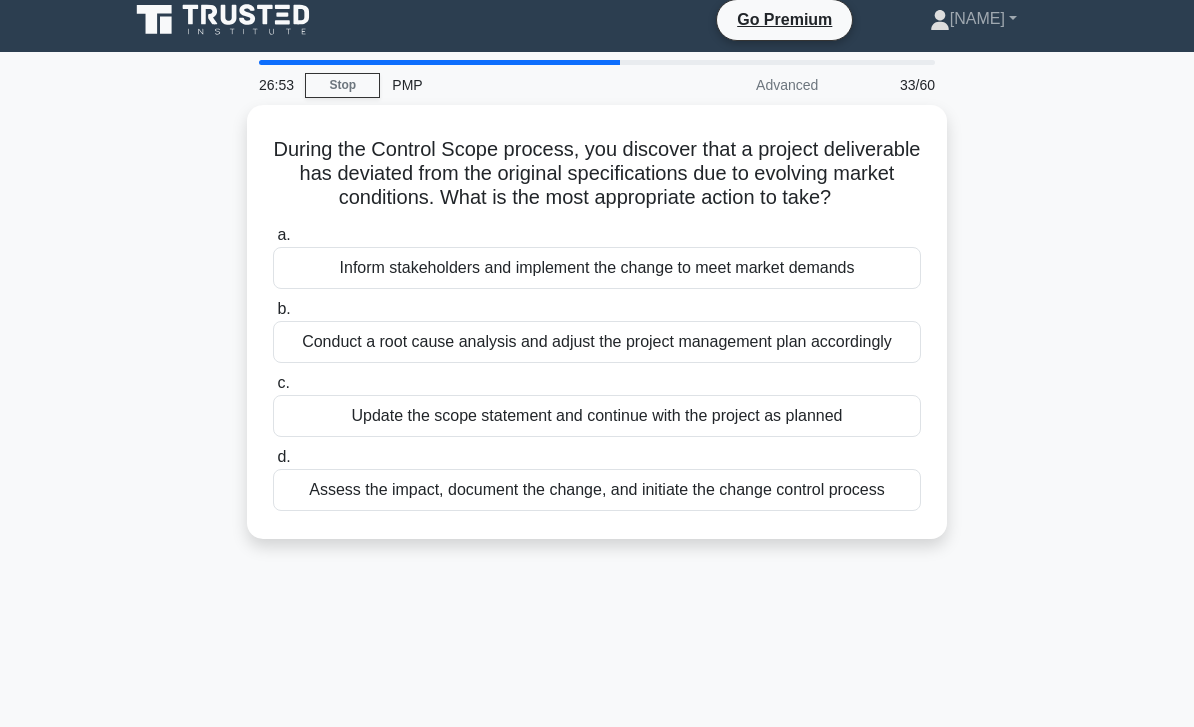 scroll, scrollTop: 0, scrollLeft: 0, axis: both 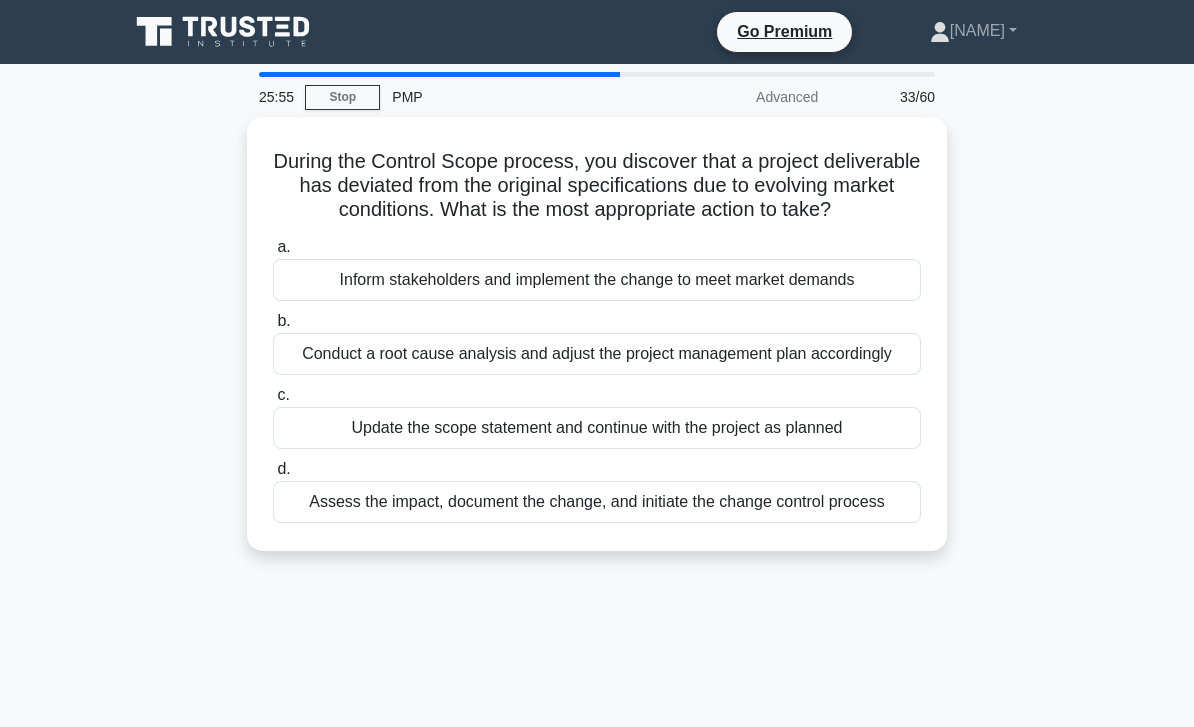 click on "Conduct a root cause analysis and adjust the project management plan accordingly" at bounding box center [597, 354] 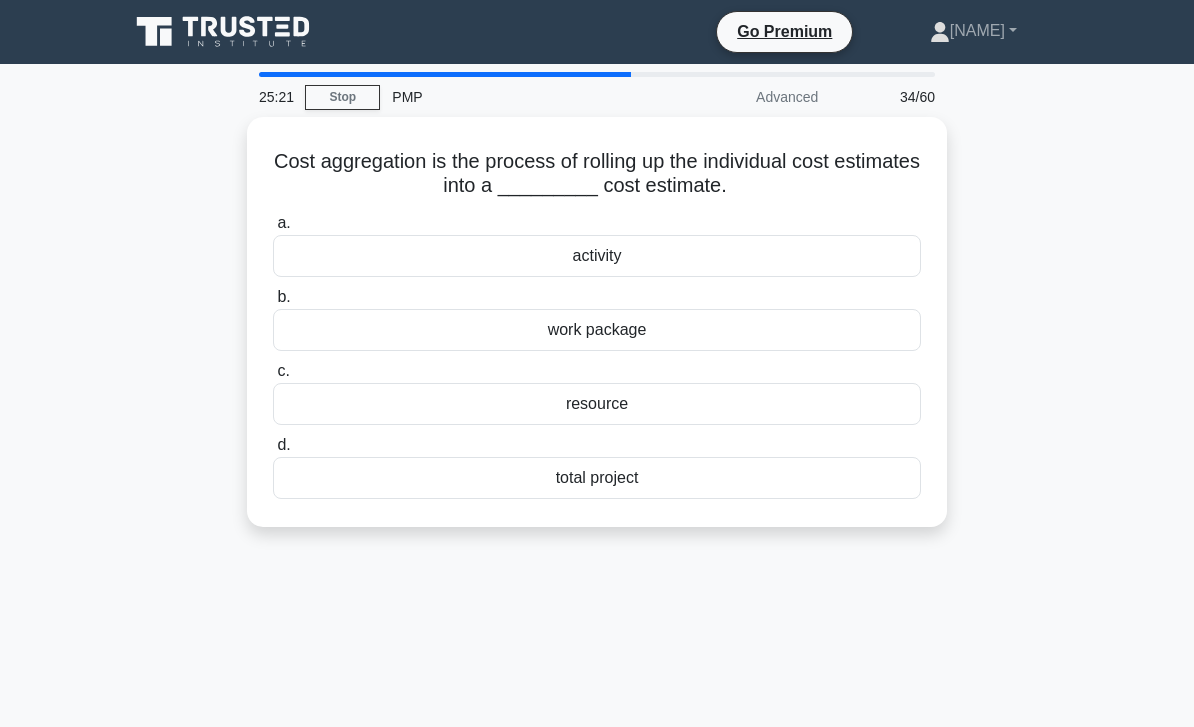 click on "total project" at bounding box center [597, 478] 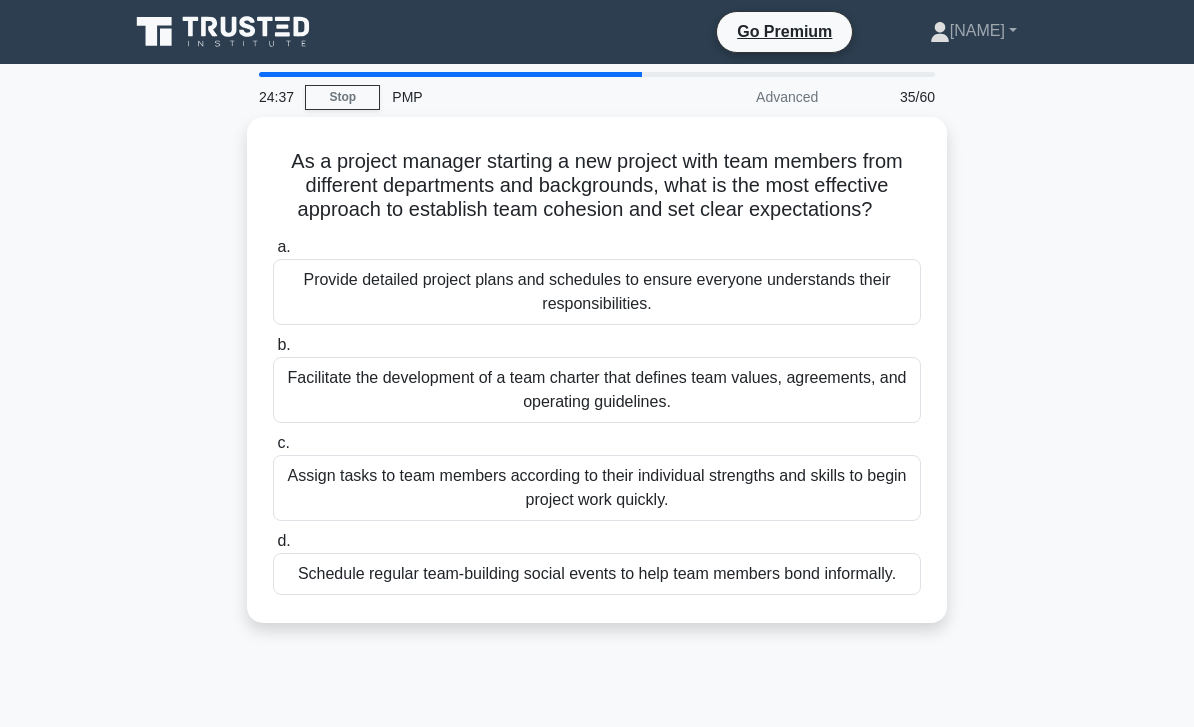 click on "Facilitate the development of a team charter that defines team values, agreements, and operating guidelines." at bounding box center (597, 390) 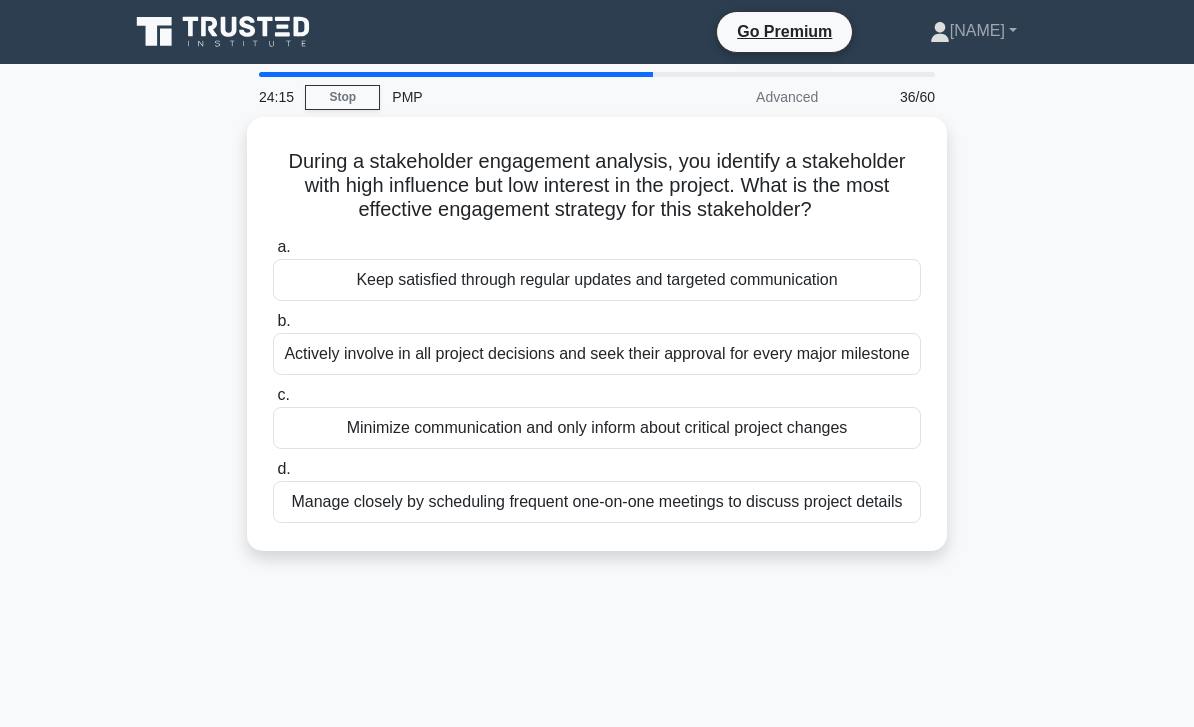 click on "Keep satisfied through regular updates and targeted communication" at bounding box center [597, 280] 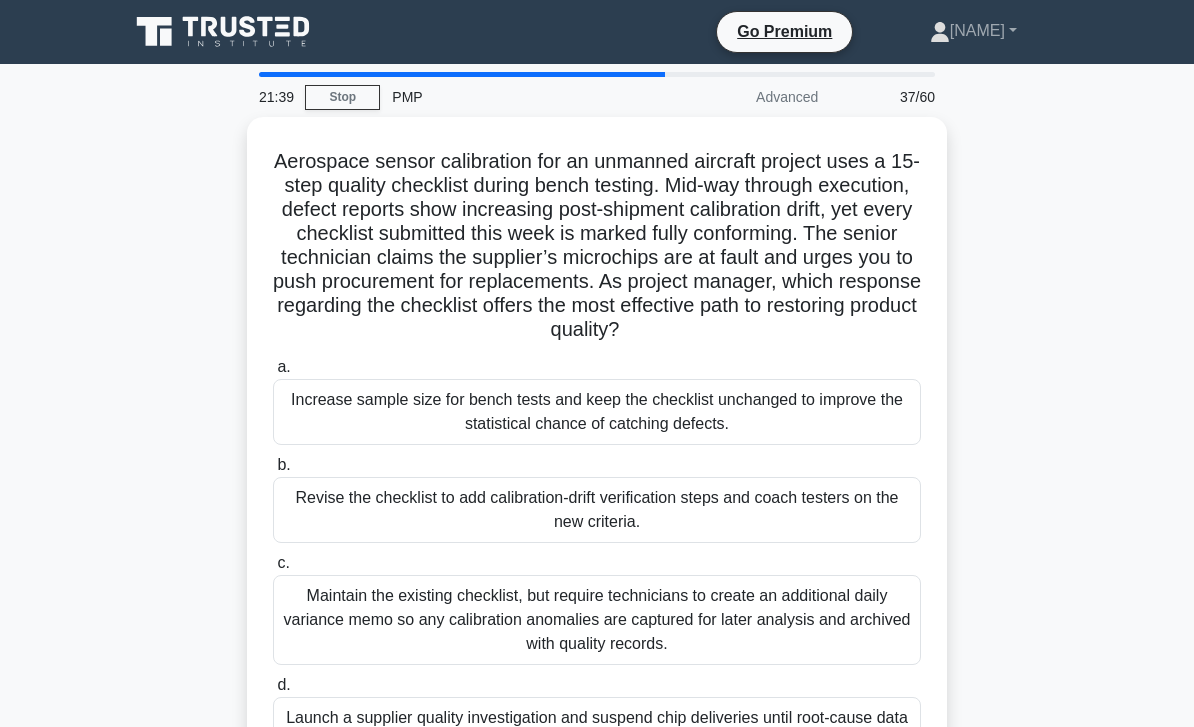 click on "Revise the checklist to add calibration-drift verification steps and coach testers on the new criteria." at bounding box center [597, 510] 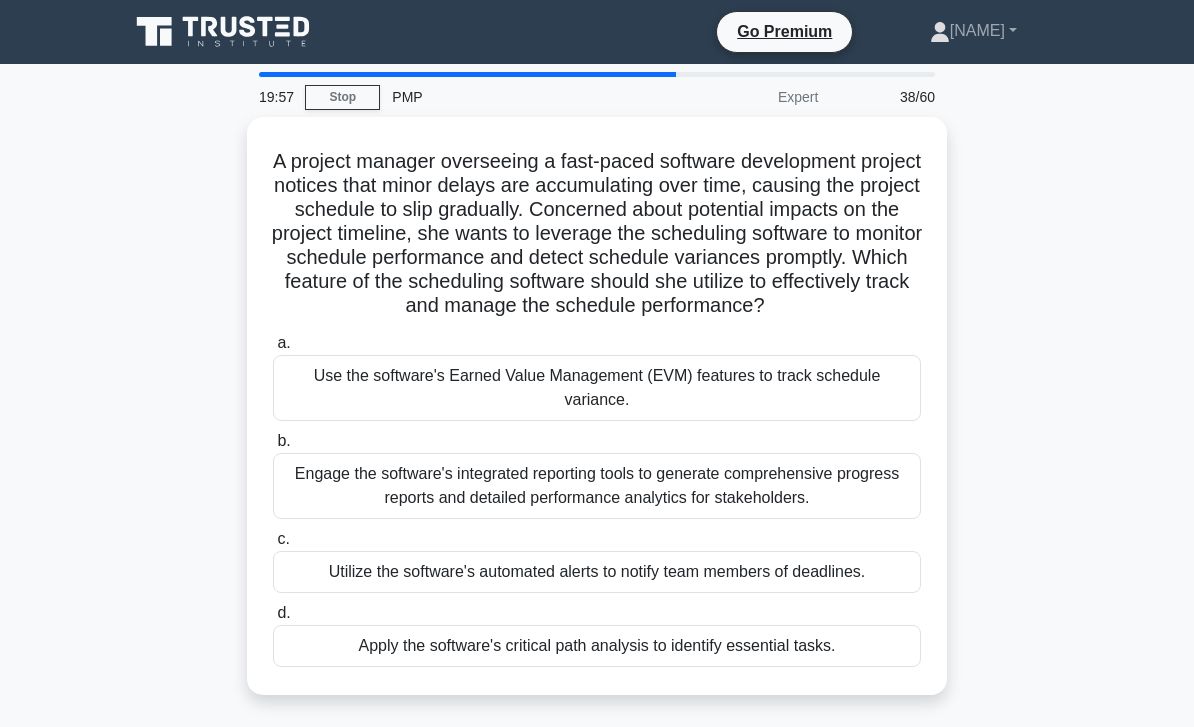 click on "Engage the software's integrated reporting tools to generate comprehensive progress reports and detailed performance analytics for stakeholders." at bounding box center [597, 486] 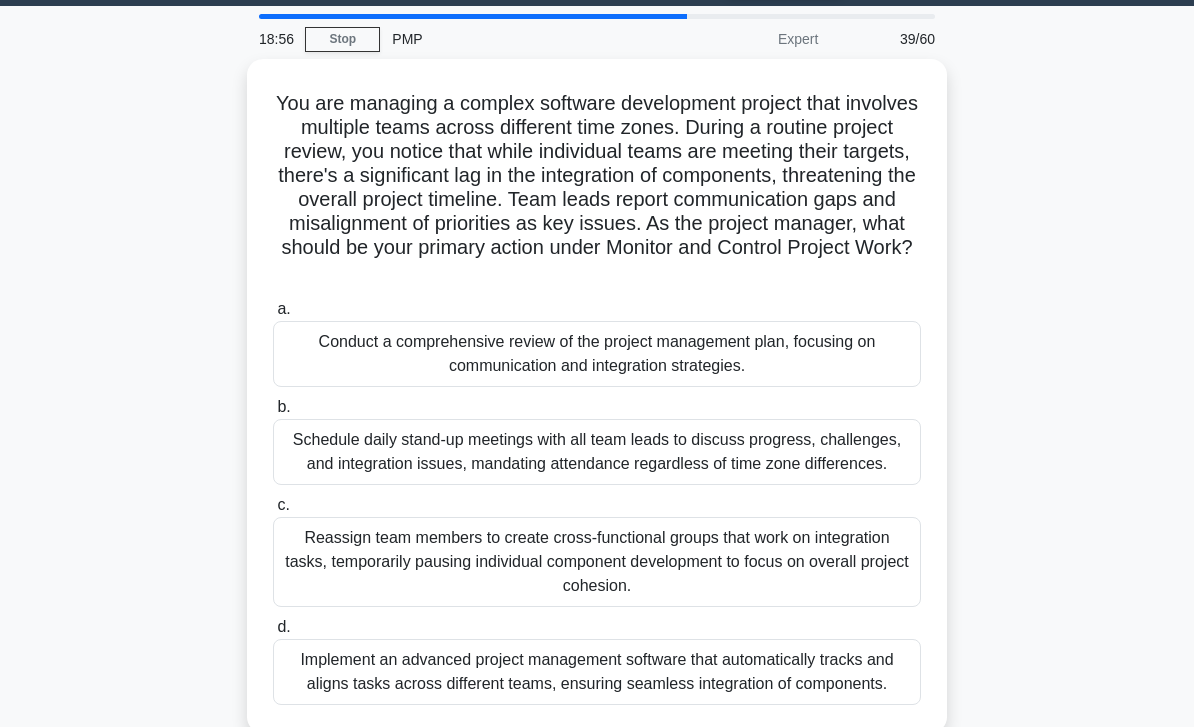 scroll, scrollTop: 59, scrollLeft: 0, axis: vertical 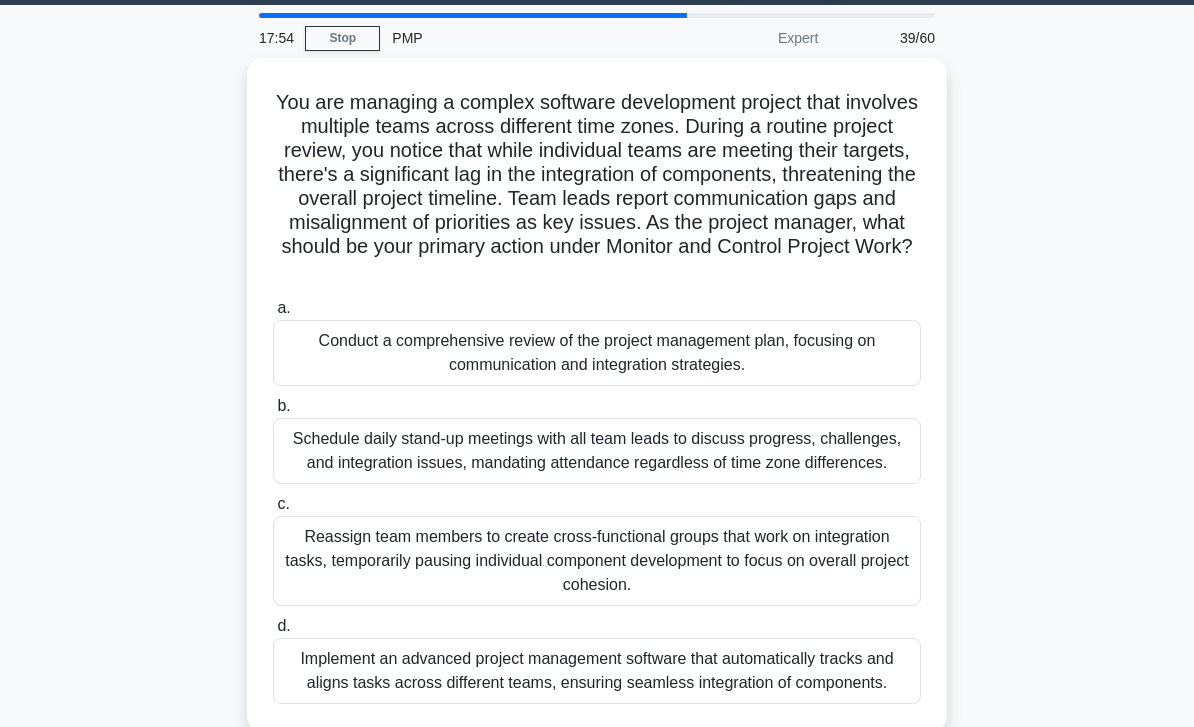 click on "Conduct a comprehensive review of the project management plan, focusing on communication and integration strategies." at bounding box center (597, 353) 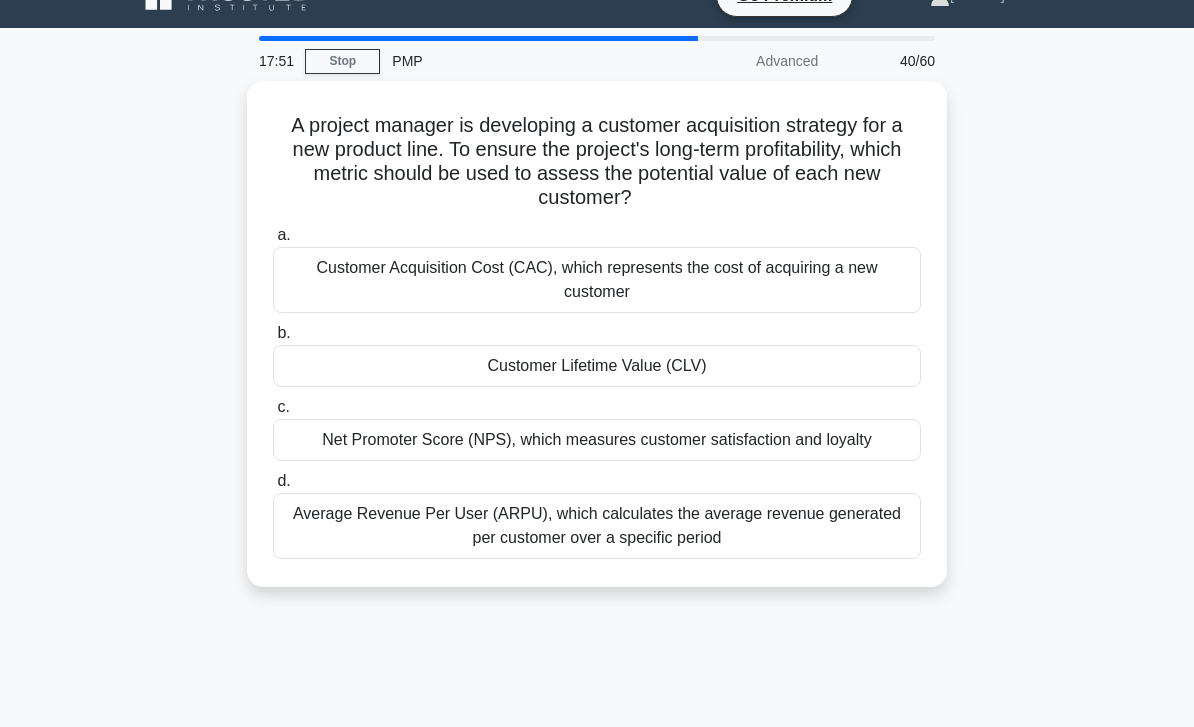 scroll, scrollTop: 0, scrollLeft: 0, axis: both 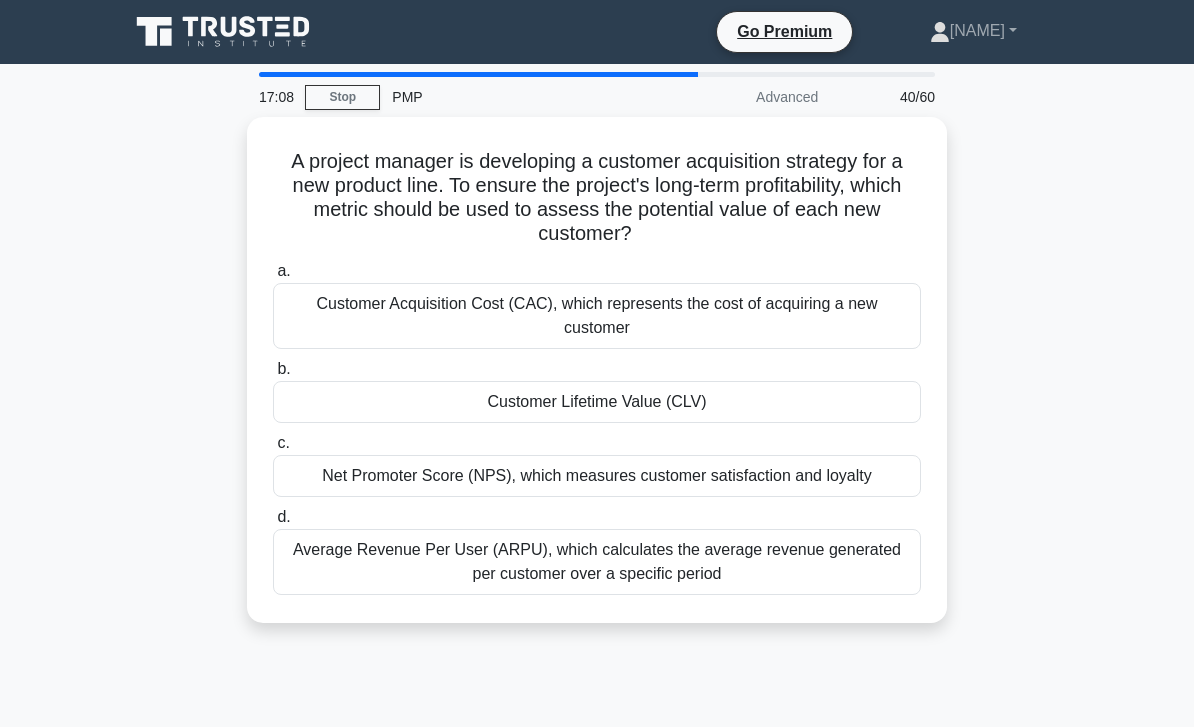 click on "Customer Lifetime Value (CLV)" at bounding box center (597, 402) 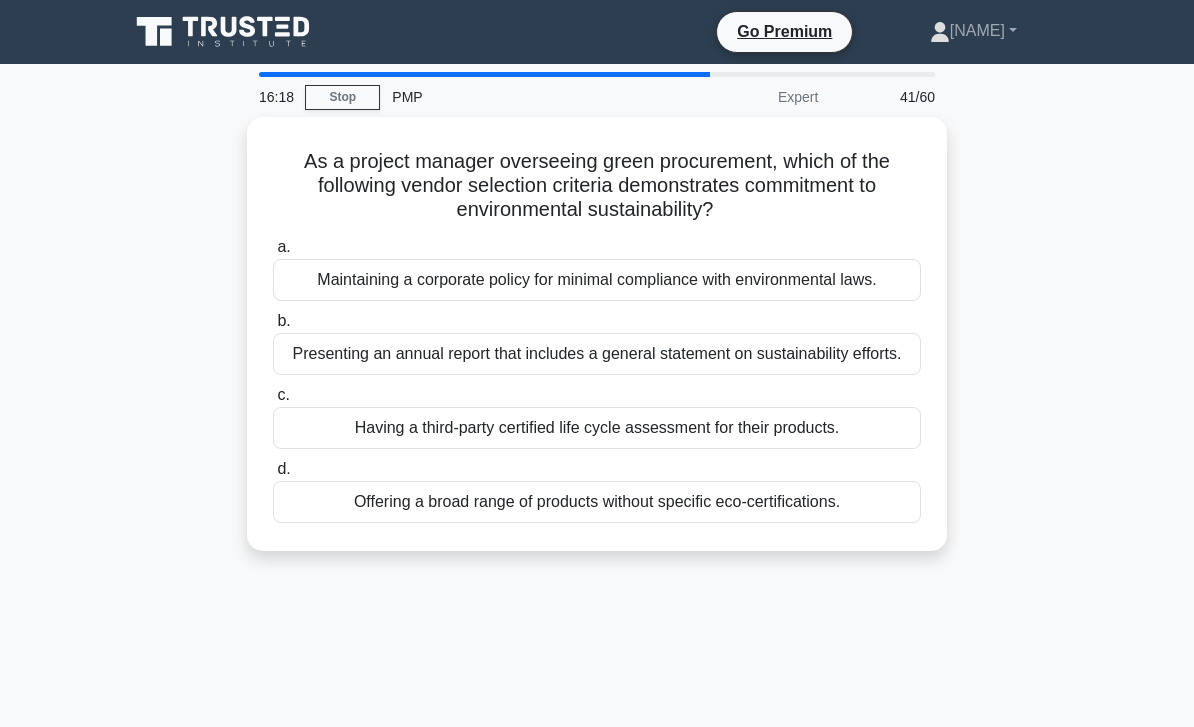 click on "Having a third-party certified life cycle assessment for their products." at bounding box center [597, 428] 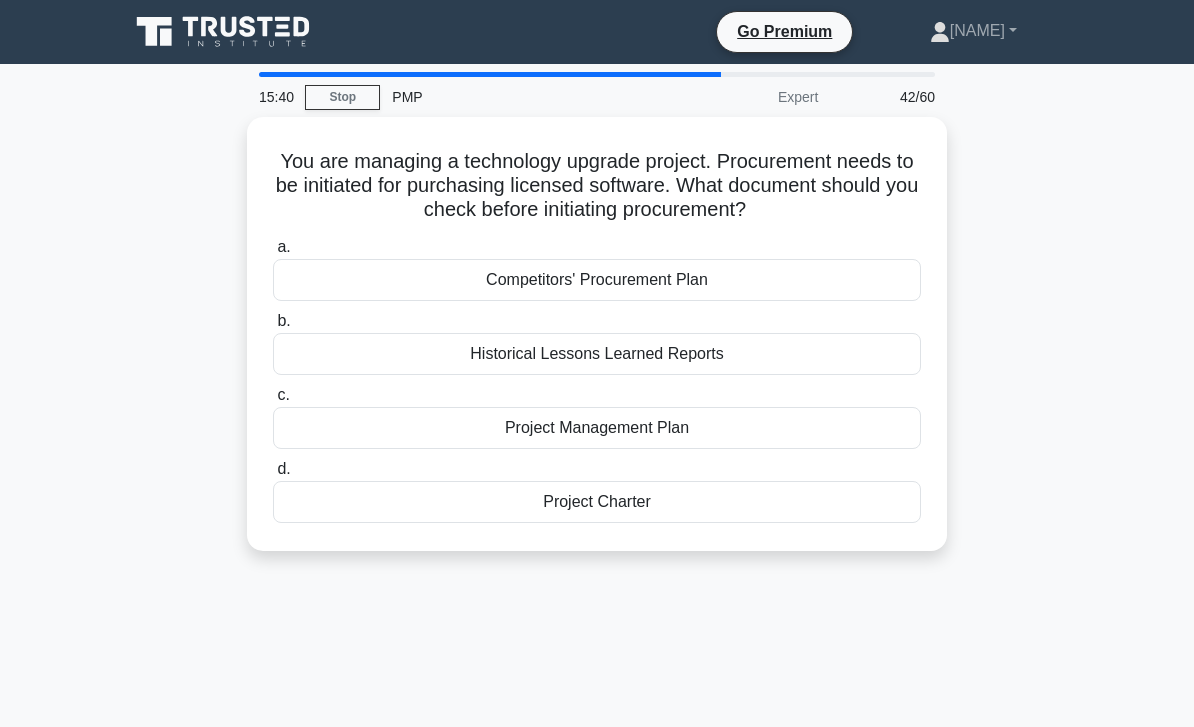 click on "Historical Lessons Learned Reports" at bounding box center [597, 354] 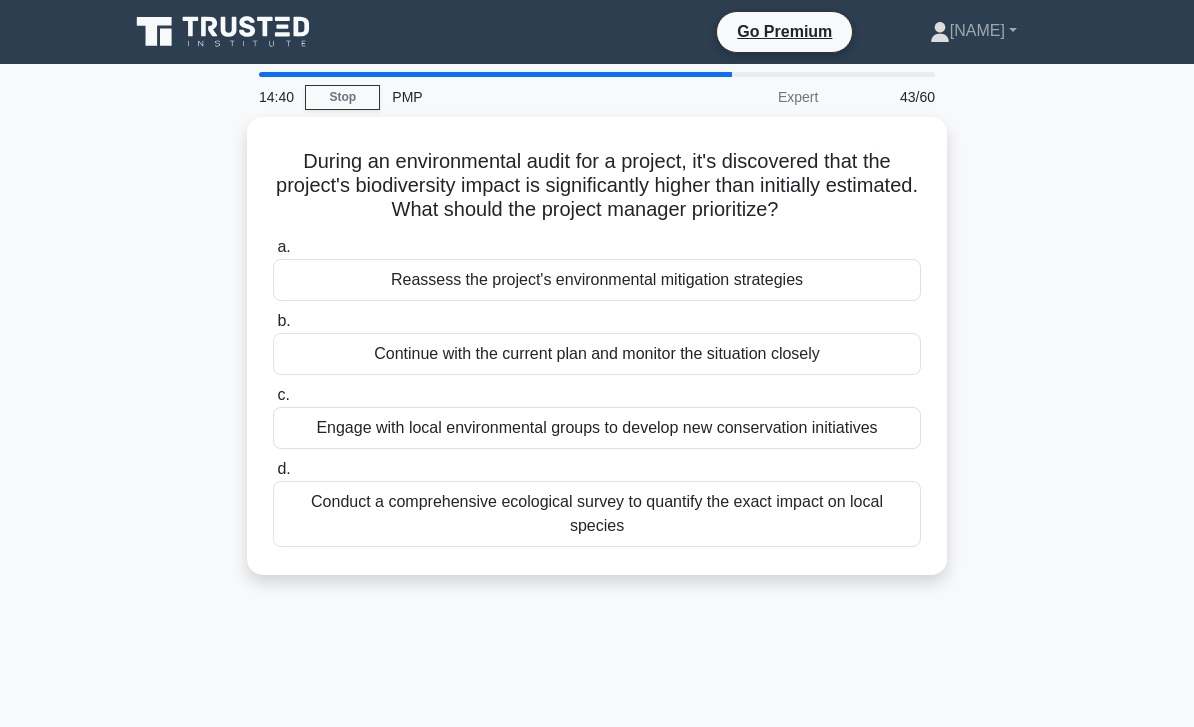 scroll, scrollTop: 62, scrollLeft: 0, axis: vertical 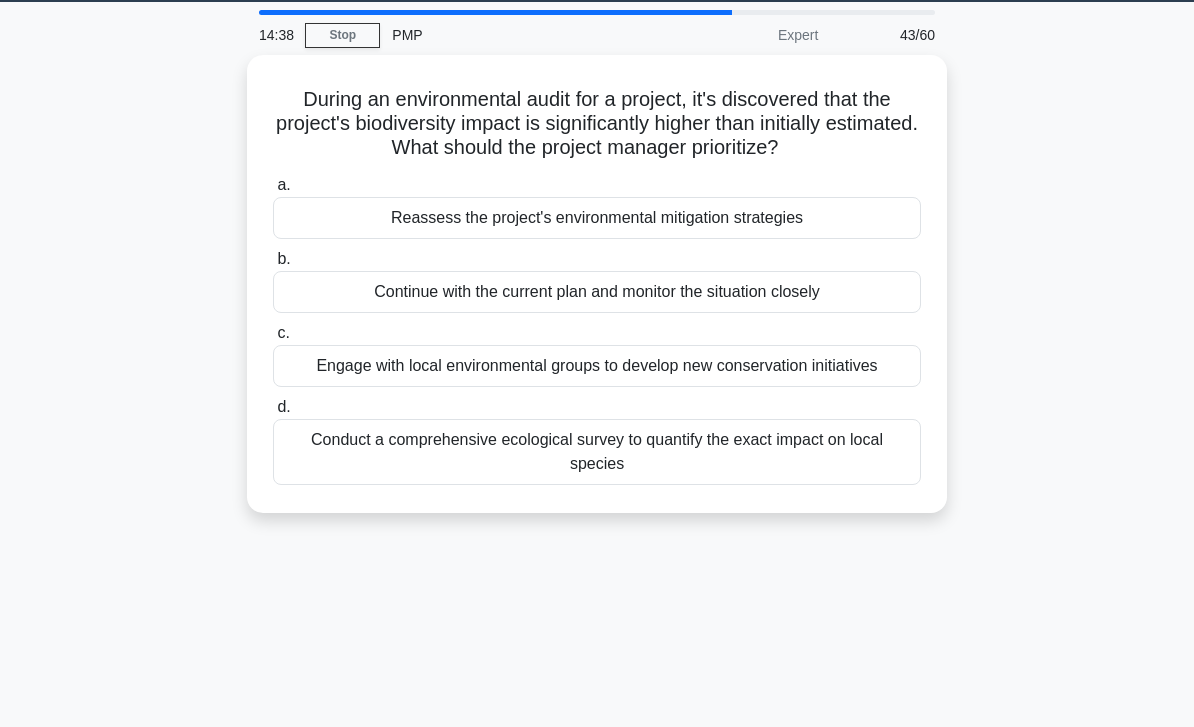 click on "Conduct a comprehensive ecological survey to quantify the exact impact on local species" at bounding box center [597, 452] 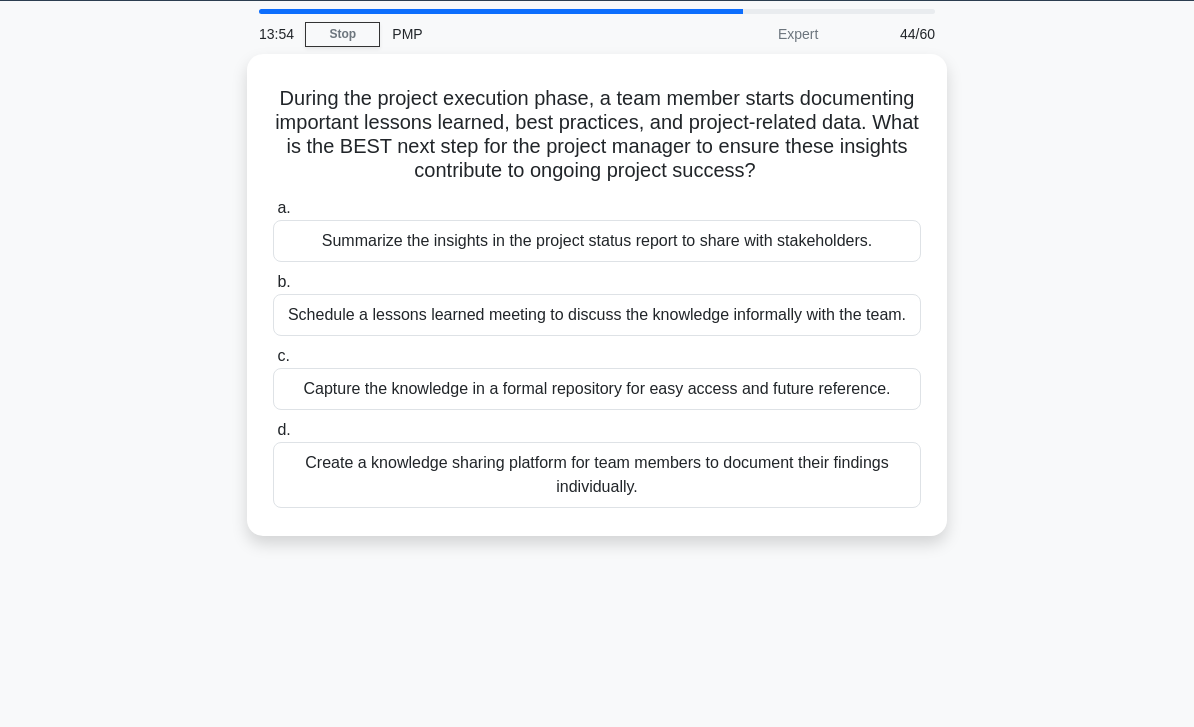 scroll, scrollTop: 63, scrollLeft: 0, axis: vertical 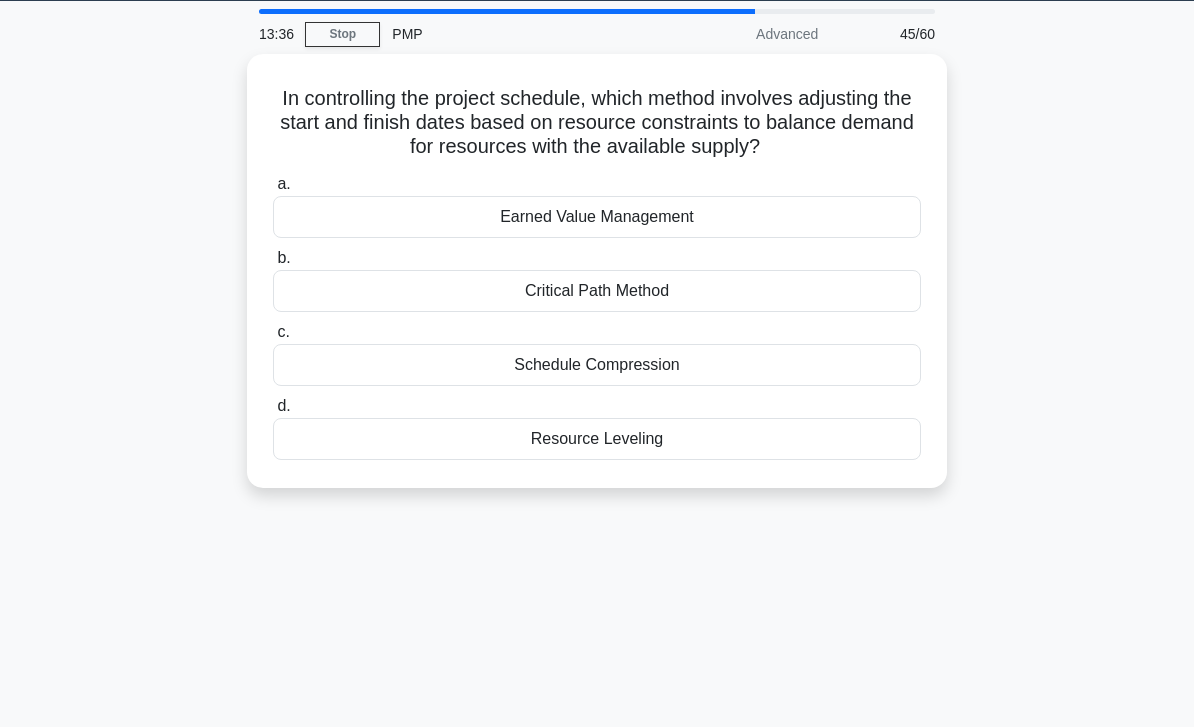 click on "Resource Leveling" at bounding box center (597, 439) 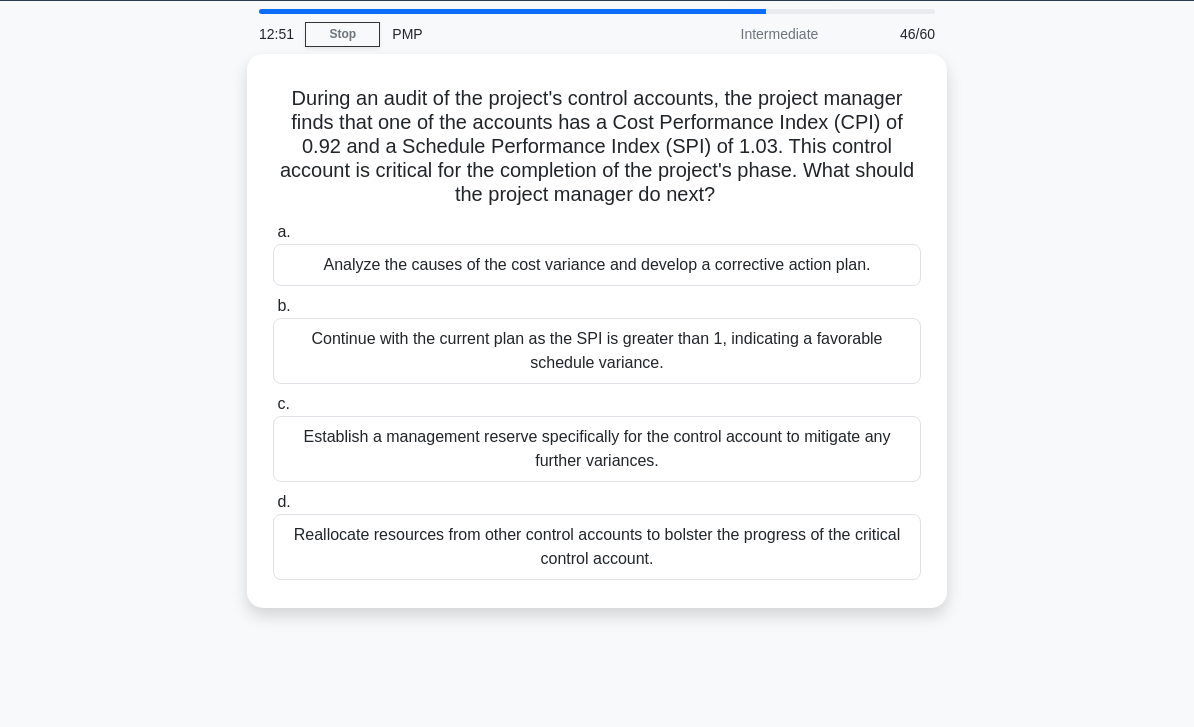 click on "Analyze the causes of the cost variance and develop a corrective action plan." at bounding box center [597, 265] 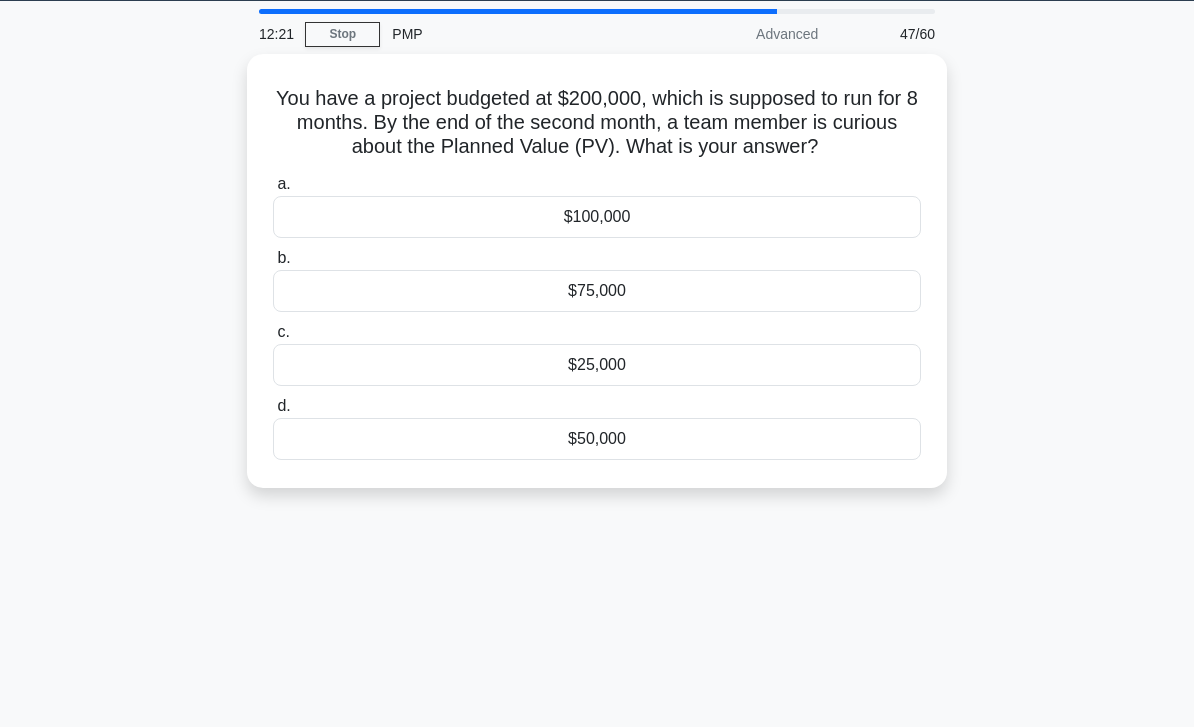 click on "d.
$50,000" at bounding box center (597, 427) 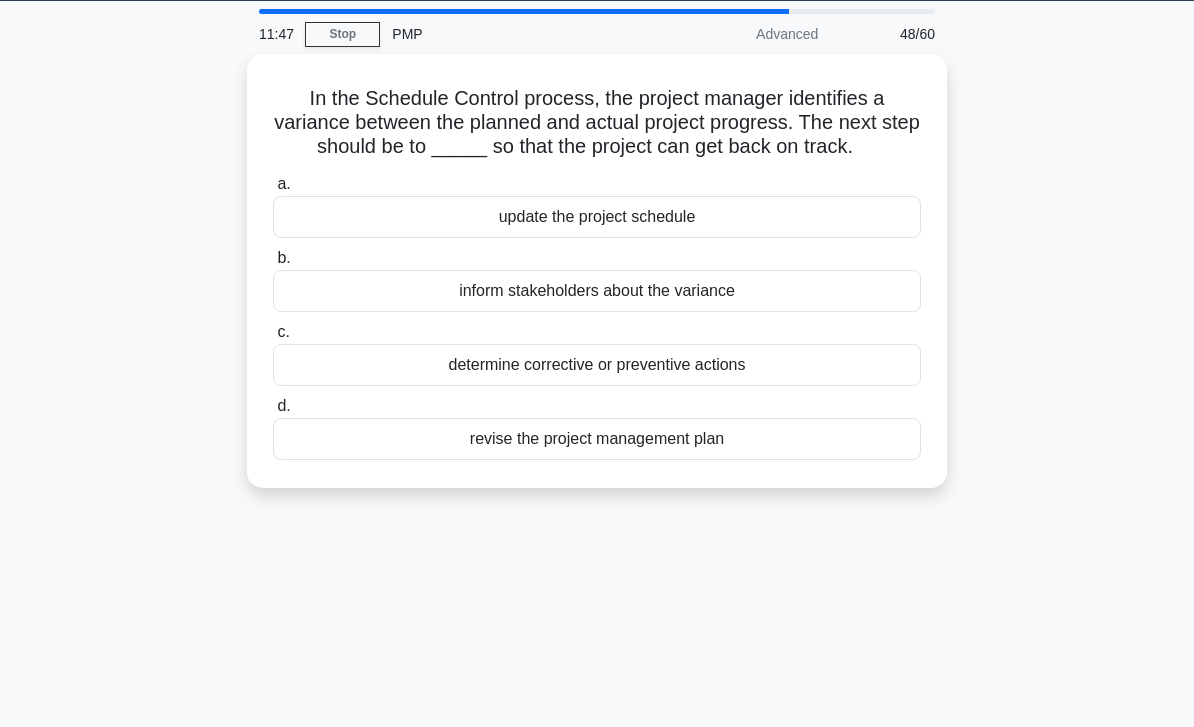 click on "determine corrective or preventive actions" at bounding box center (597, 365) 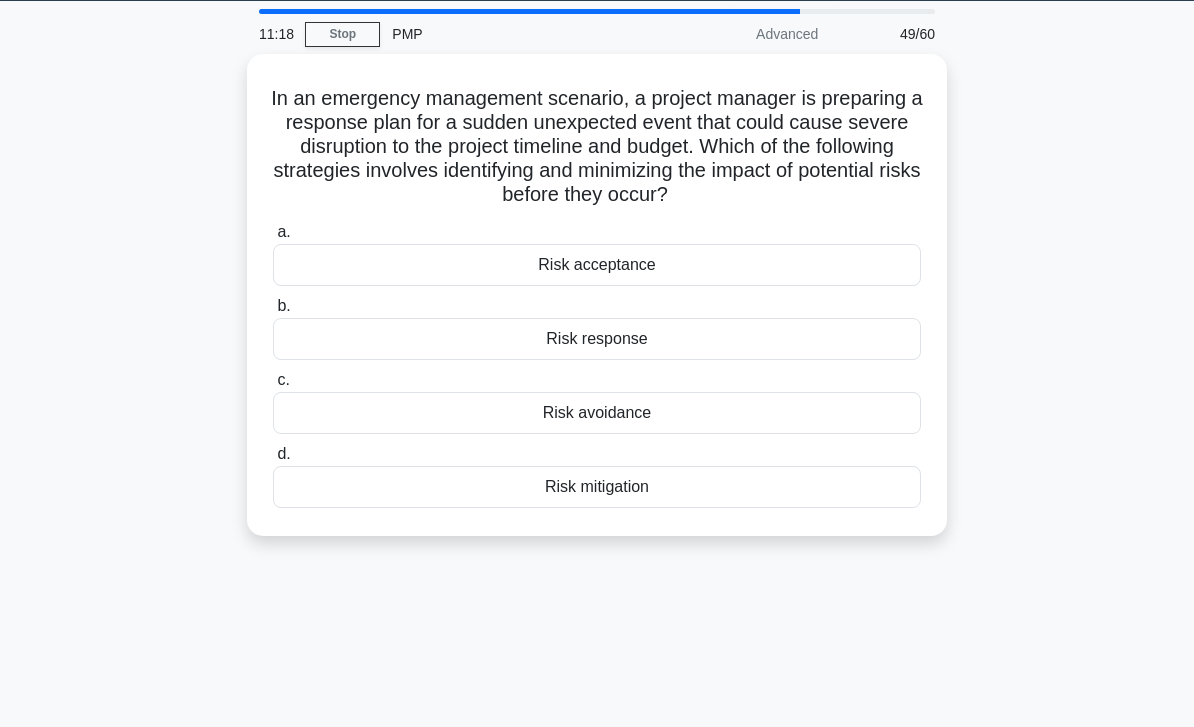 click on "Risk mitigation" at bounding box center (597, 487) 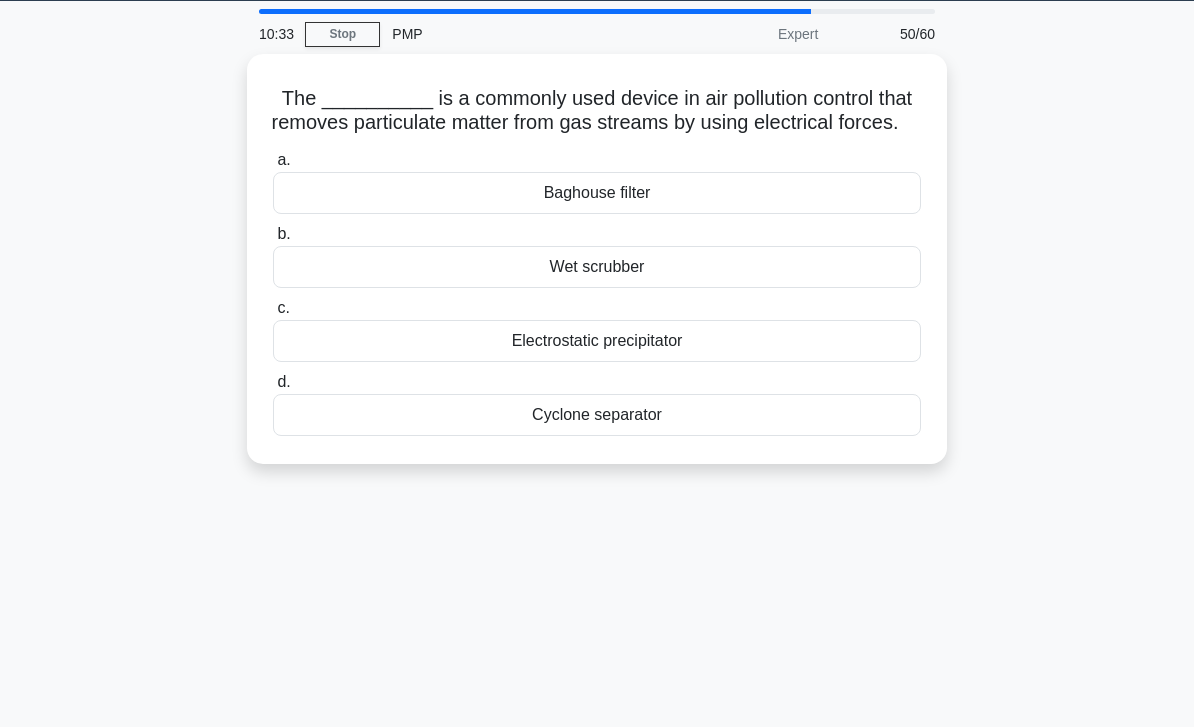 click on "a.
Baghouse filter
b.
Wet scrubber
c. d." at bounding box center [597, 292] 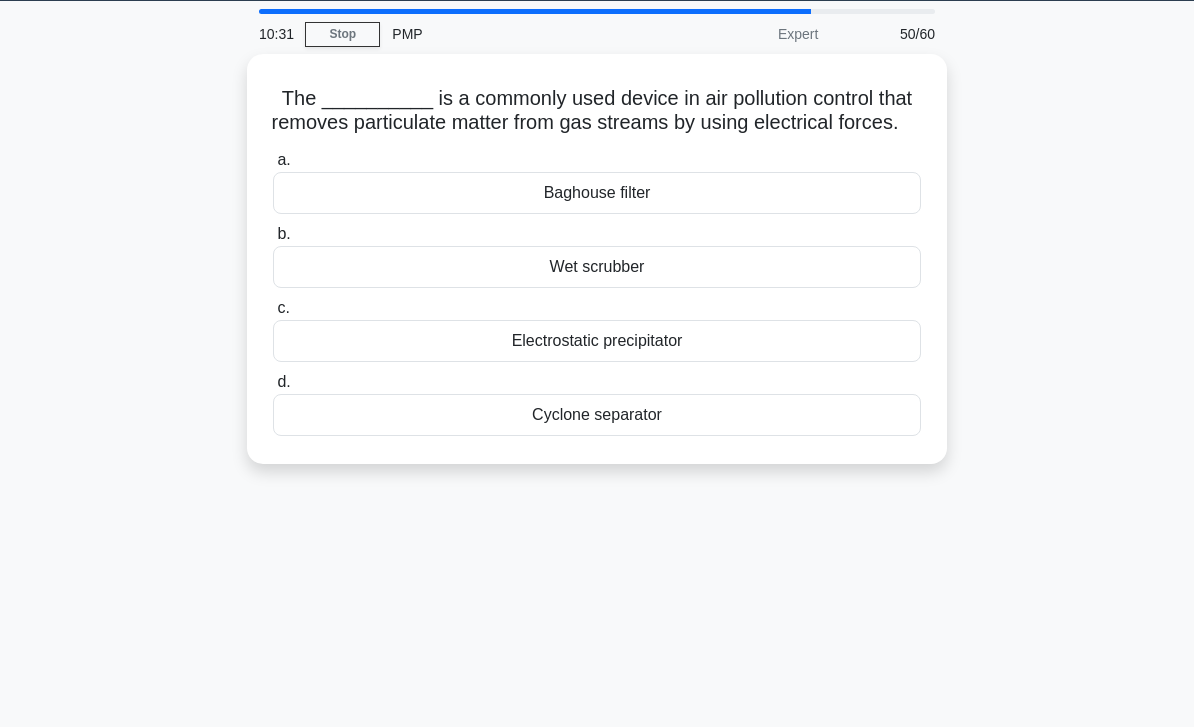 click on "Electrostatic precipitator" at bounding box center [597, 341] 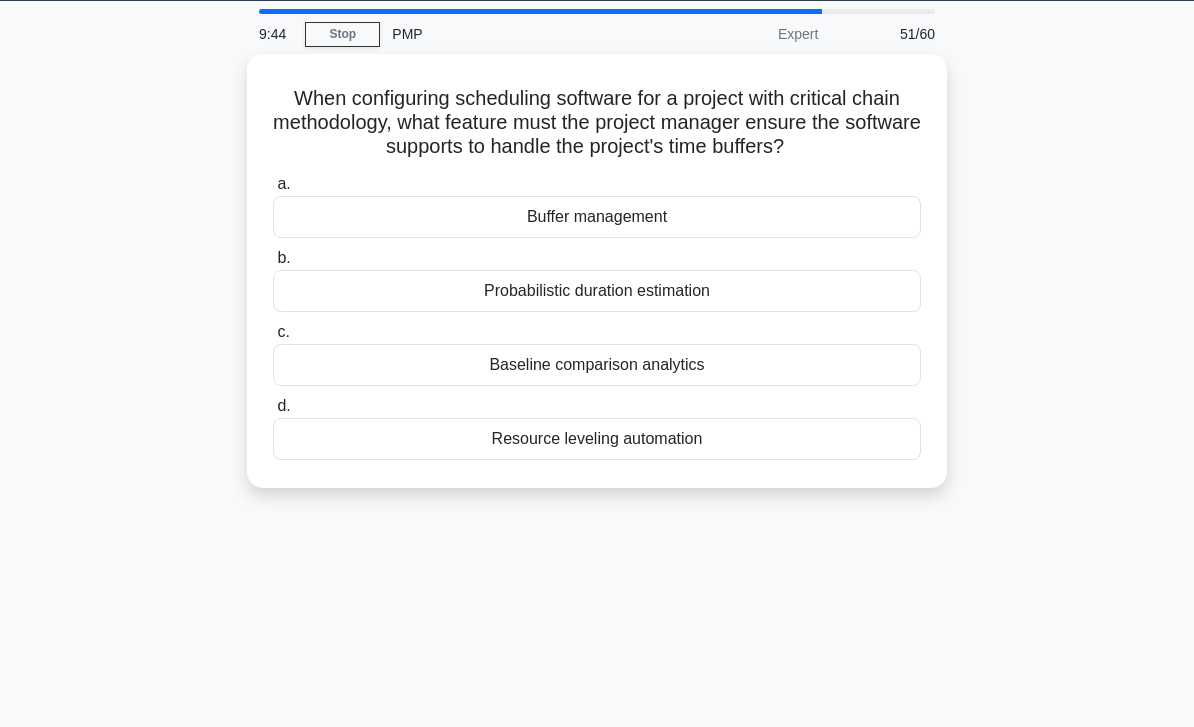 click on "Baseline comparison analytics" at bounding box center (597, 365) 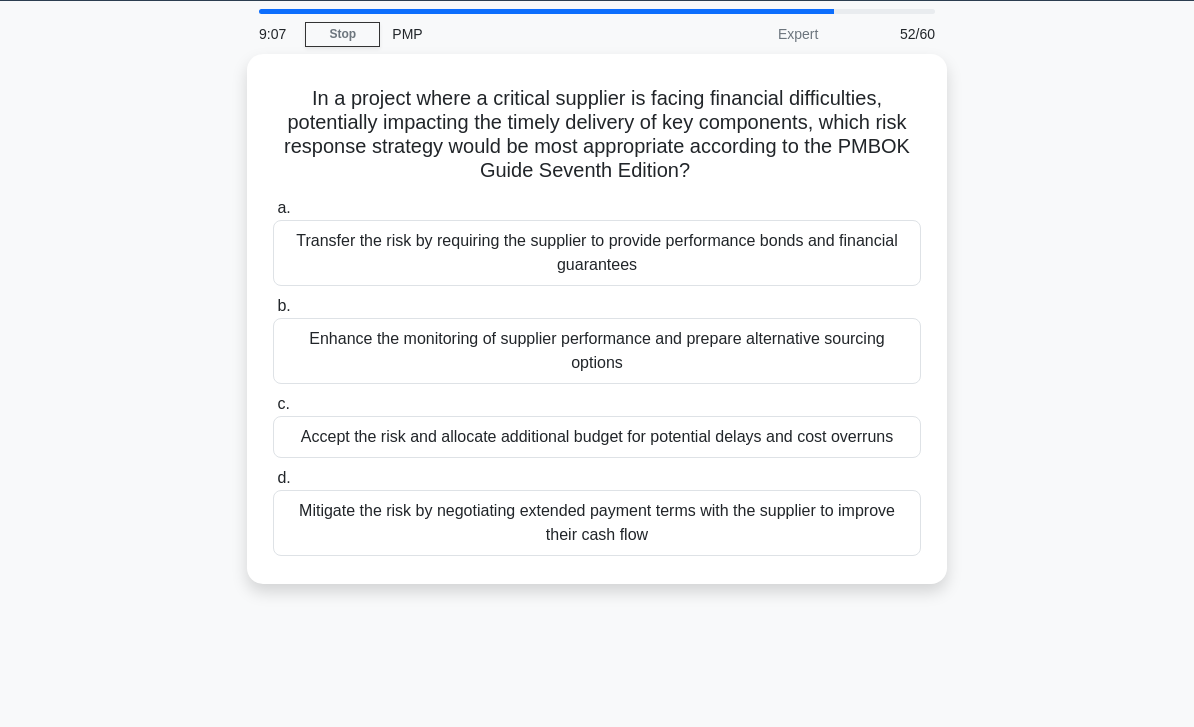 click on "Enhance the monitoring of supplier performance and prepare alternative sourcing options" at bounding box center (597, 351) 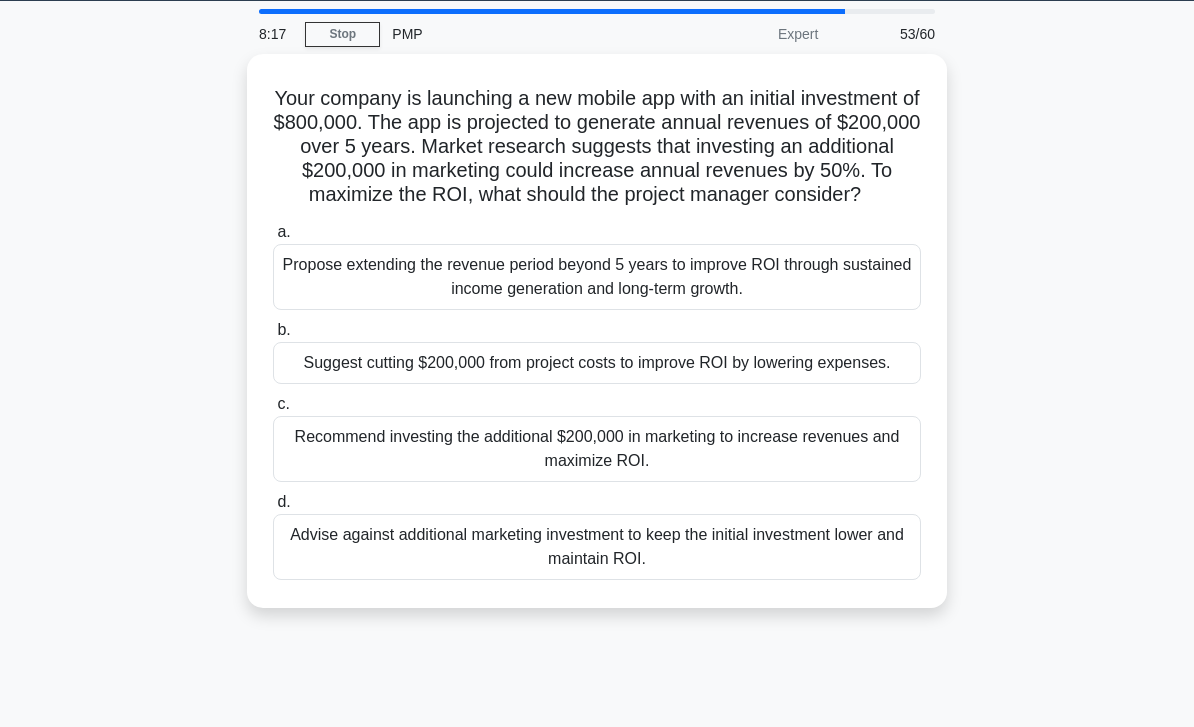 click on "Recommend investing the additional $200,000 in marketing to increase revenues and maximize ROI." at bounding box center [597, 449] 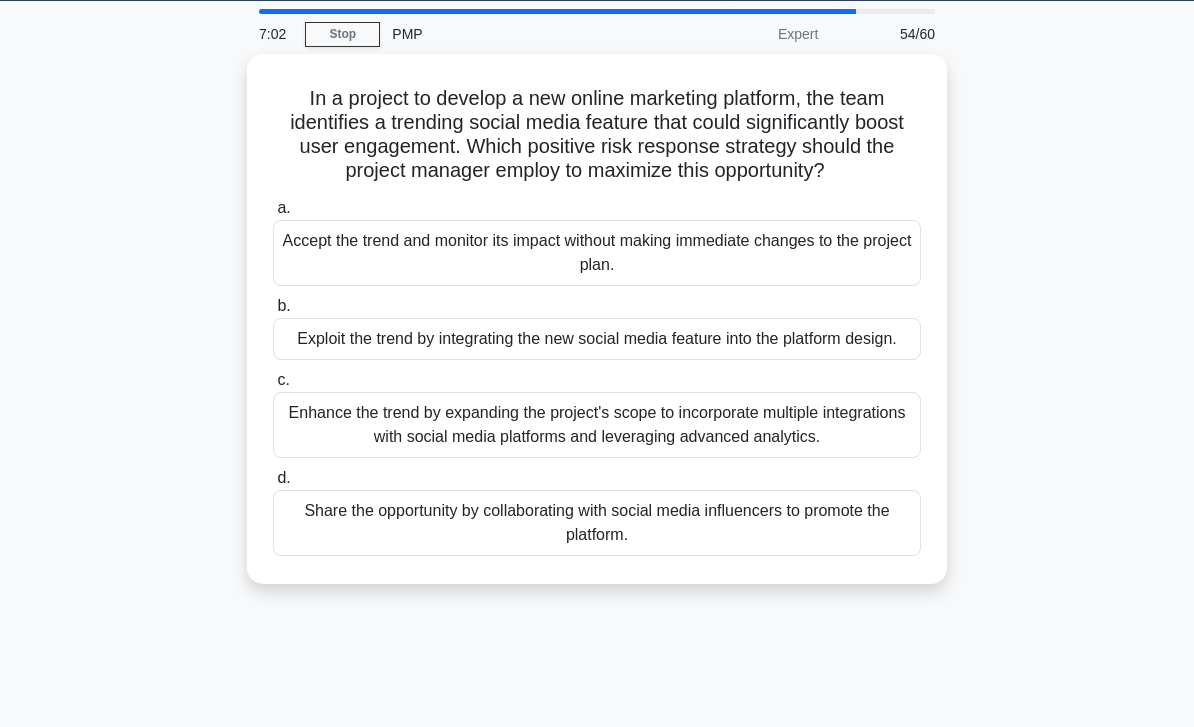 click on "Exploit the trend by integrating the new social media feature into the platform design." at bounding box center [597, 339] 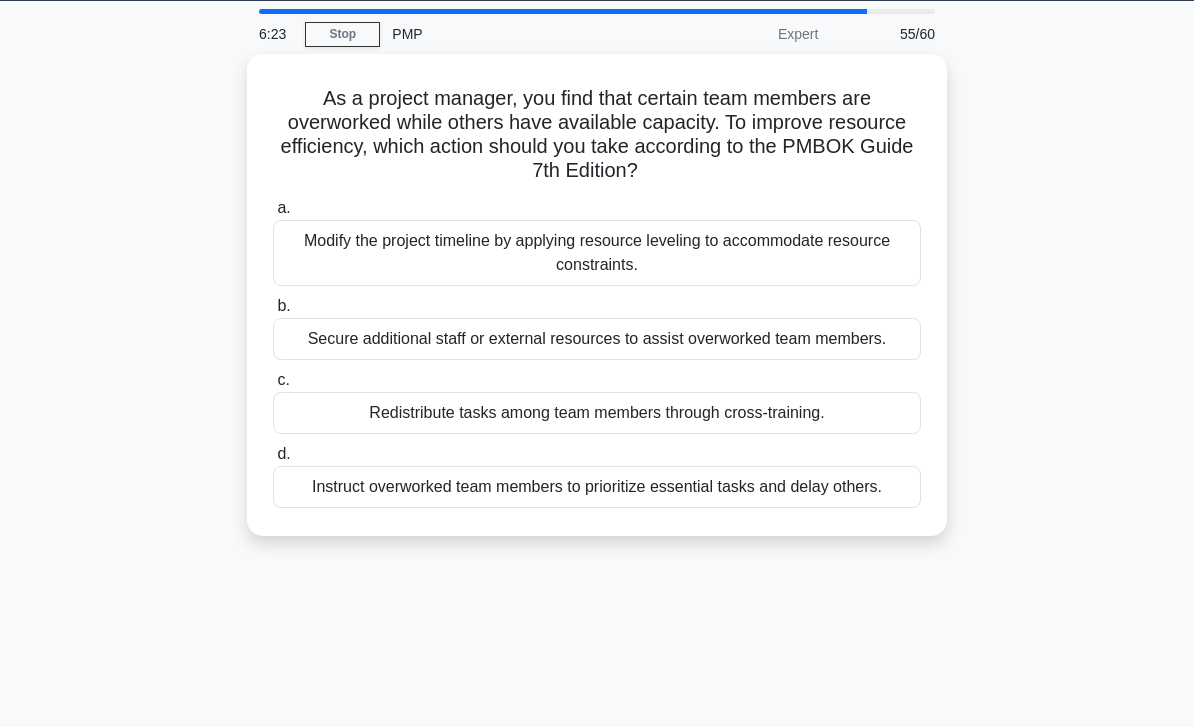 click on "Modify the project timeline by applying resource leveling to accommodate resource constraints." at bounding box center (597, 253) 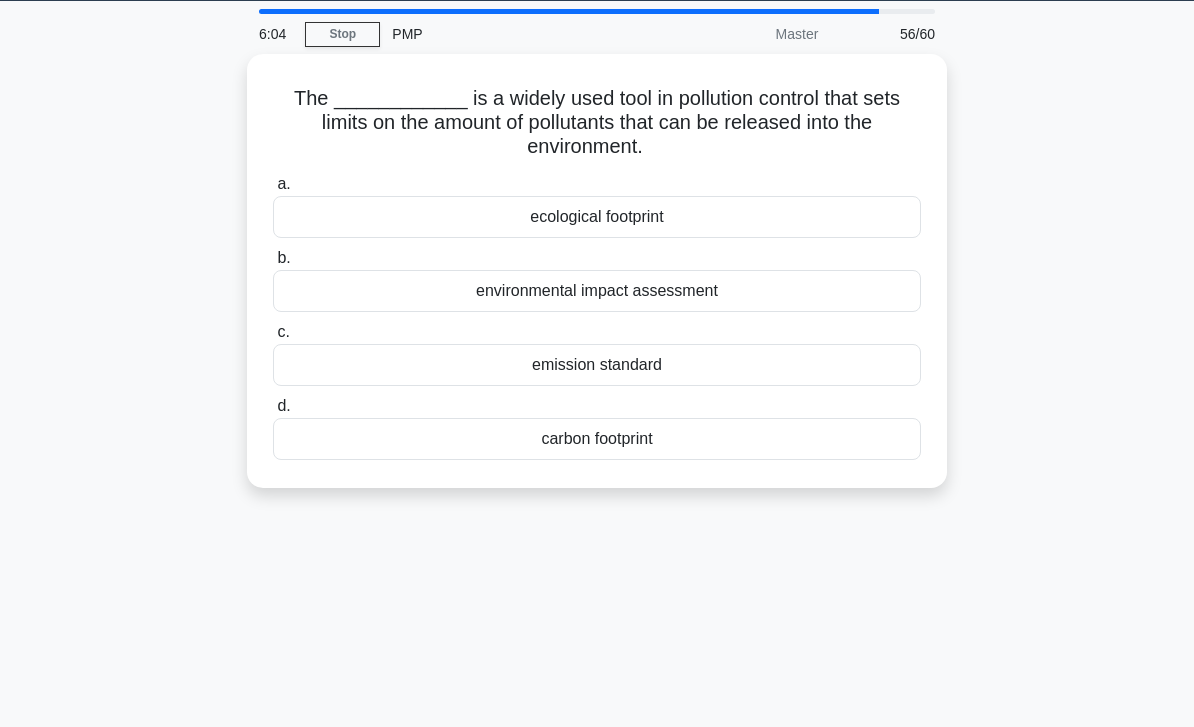 click on "environmental impact assessment" at bounding box center (597, 291) 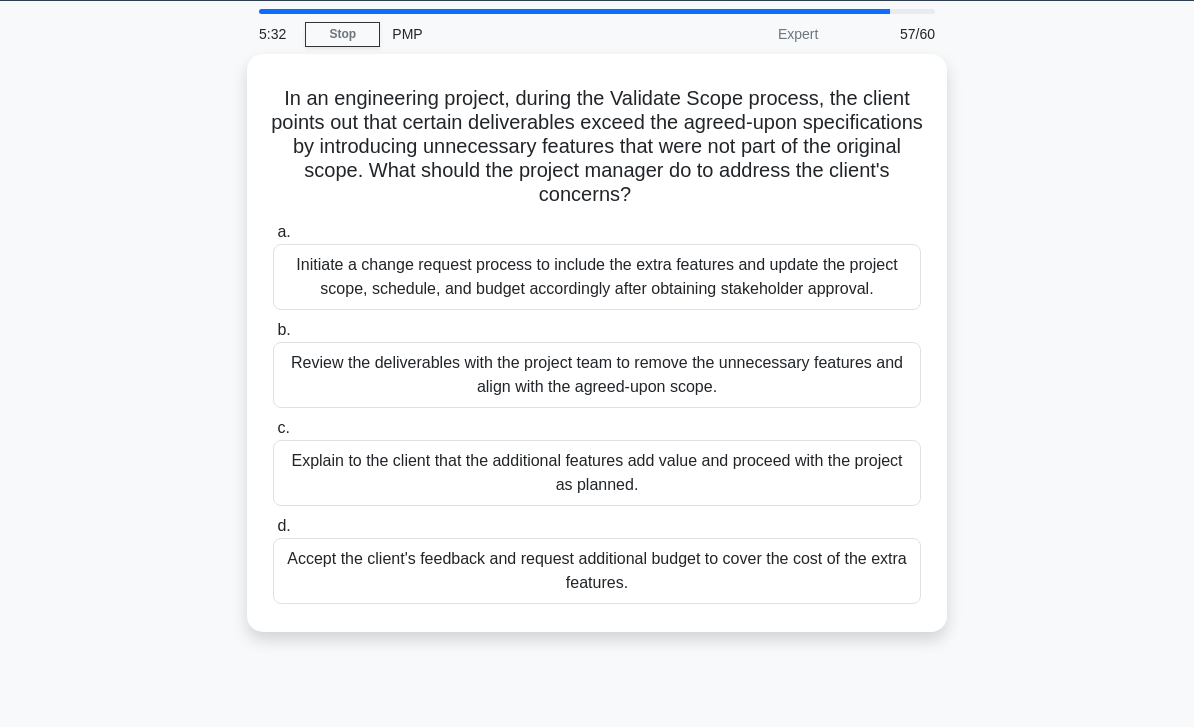 click on "Review the deliverables with the project team to remove the unnecessary features and align with the agreed-upon scope." at bounding box center [597, 375] 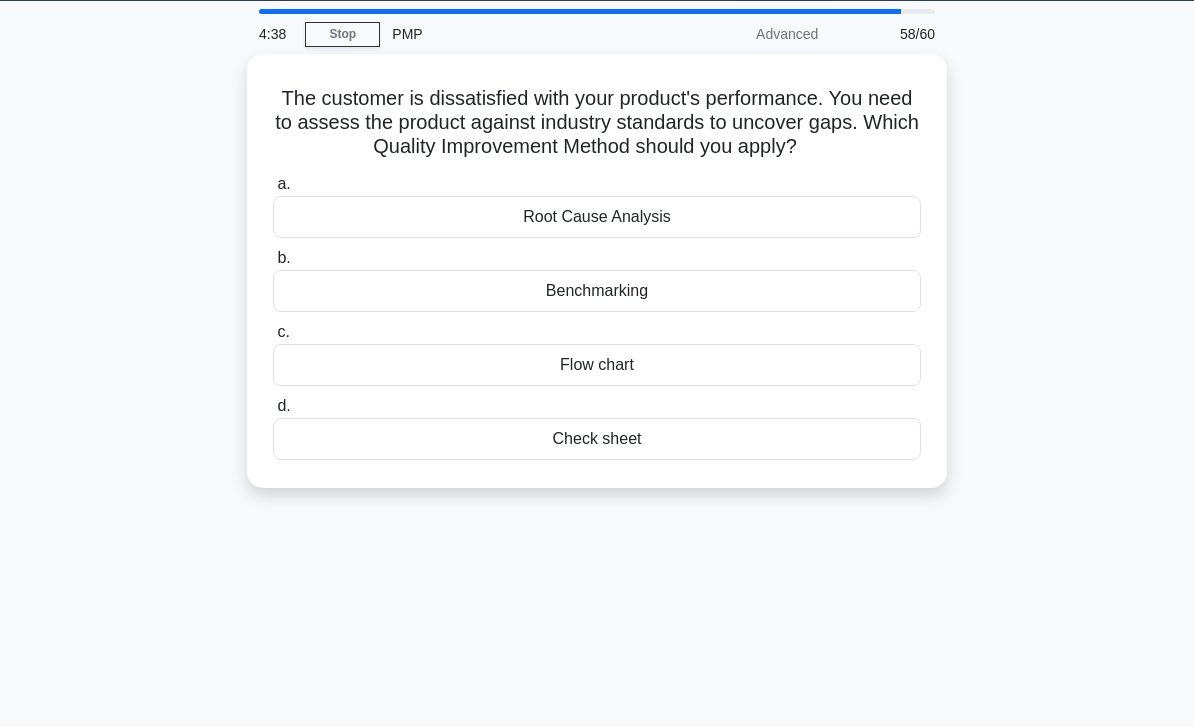click on "Benchmarking" at bounding box center (597, 291) 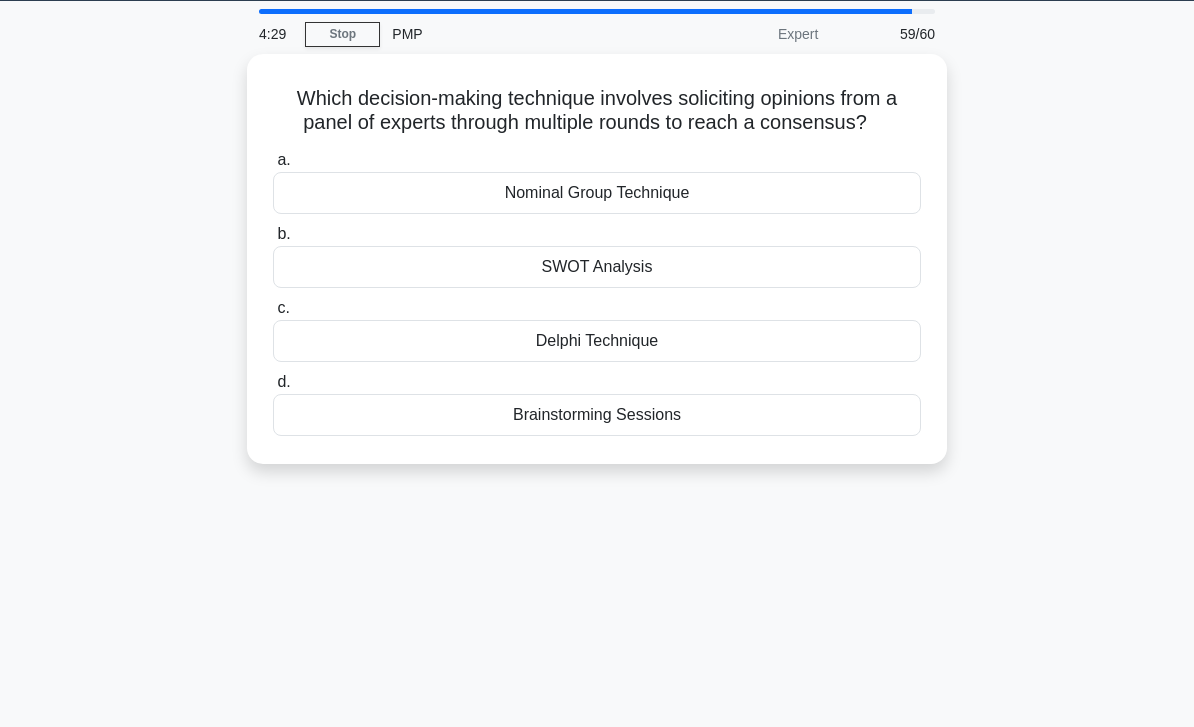 click on "Delphi Technique" at bounding box center [597, 341] 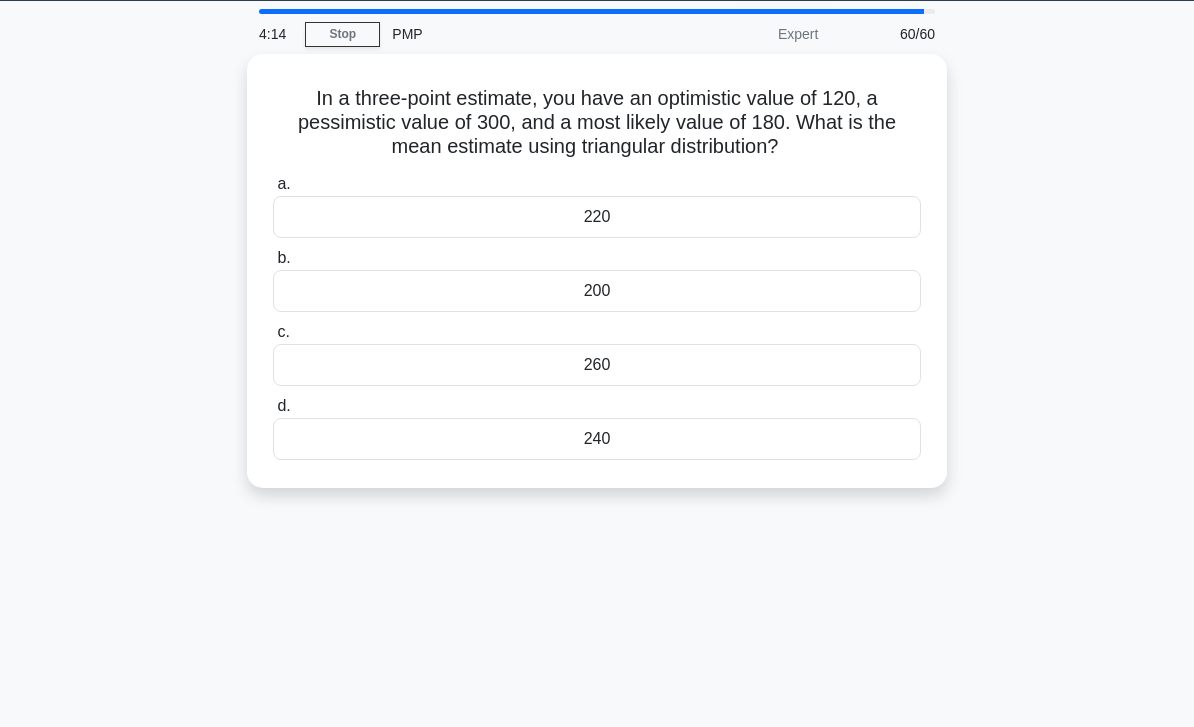 click on "200" at bounding box center [597, 291] 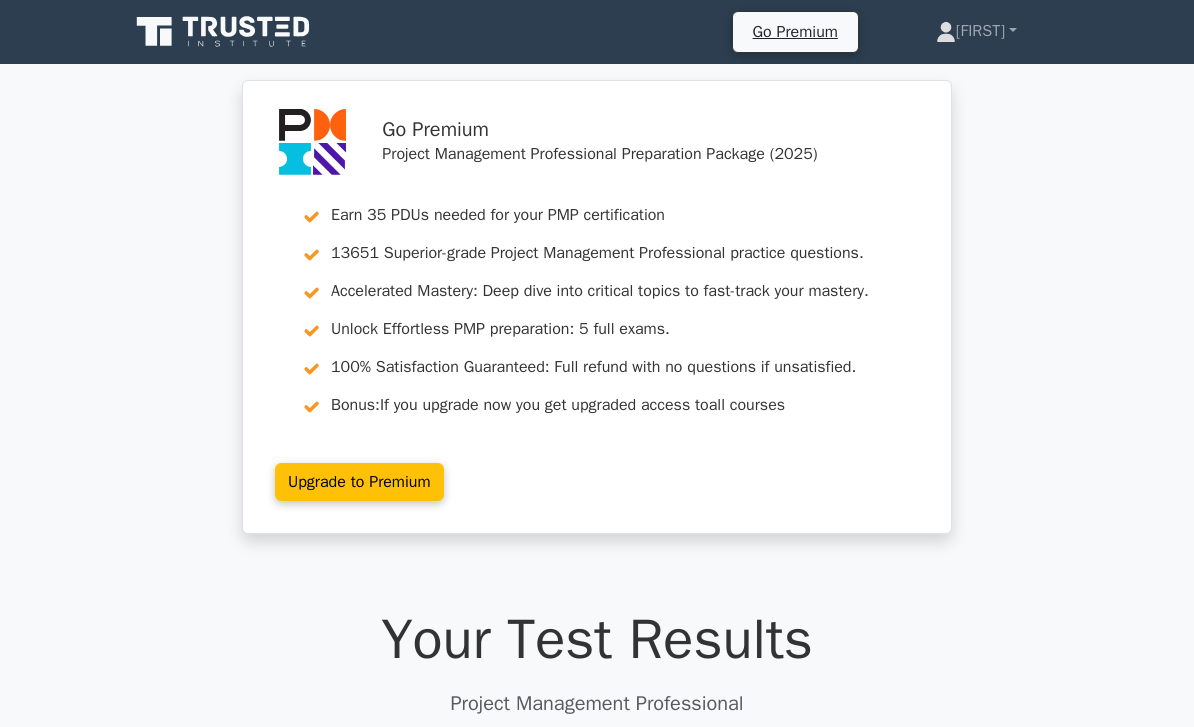 scroll, scrollTop: 385, scrollLeft: 0, axis: vertical 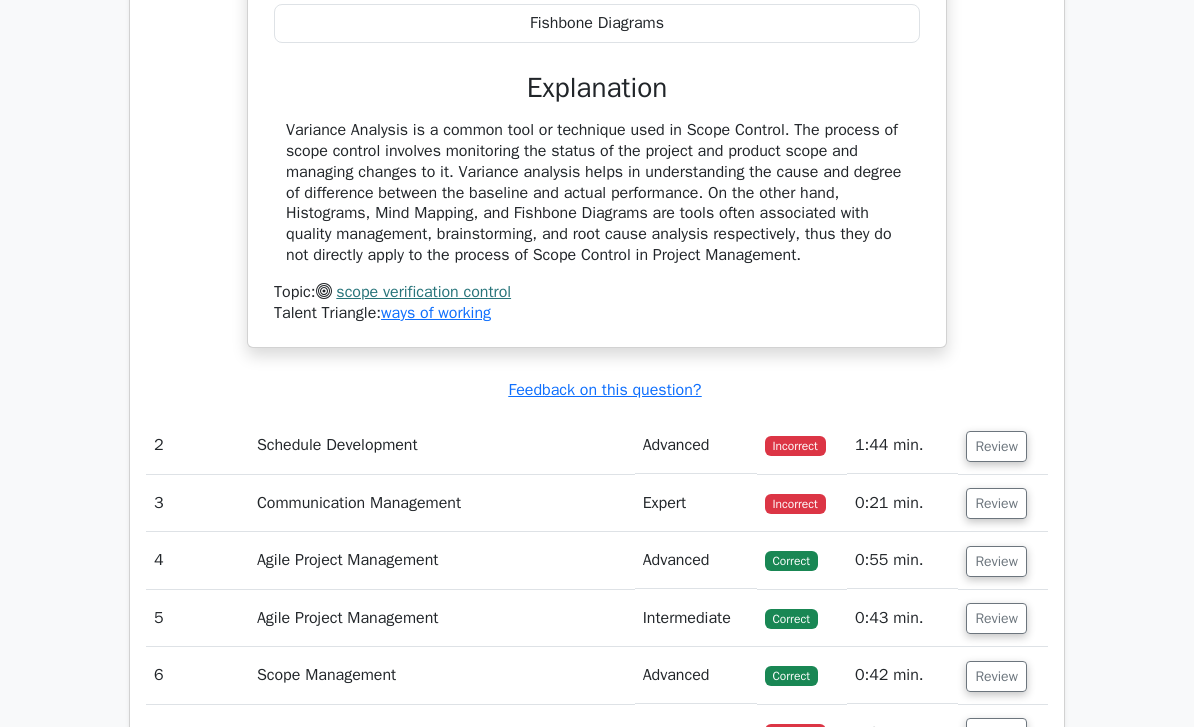 click on "Review" at bounding box center [996, 446] 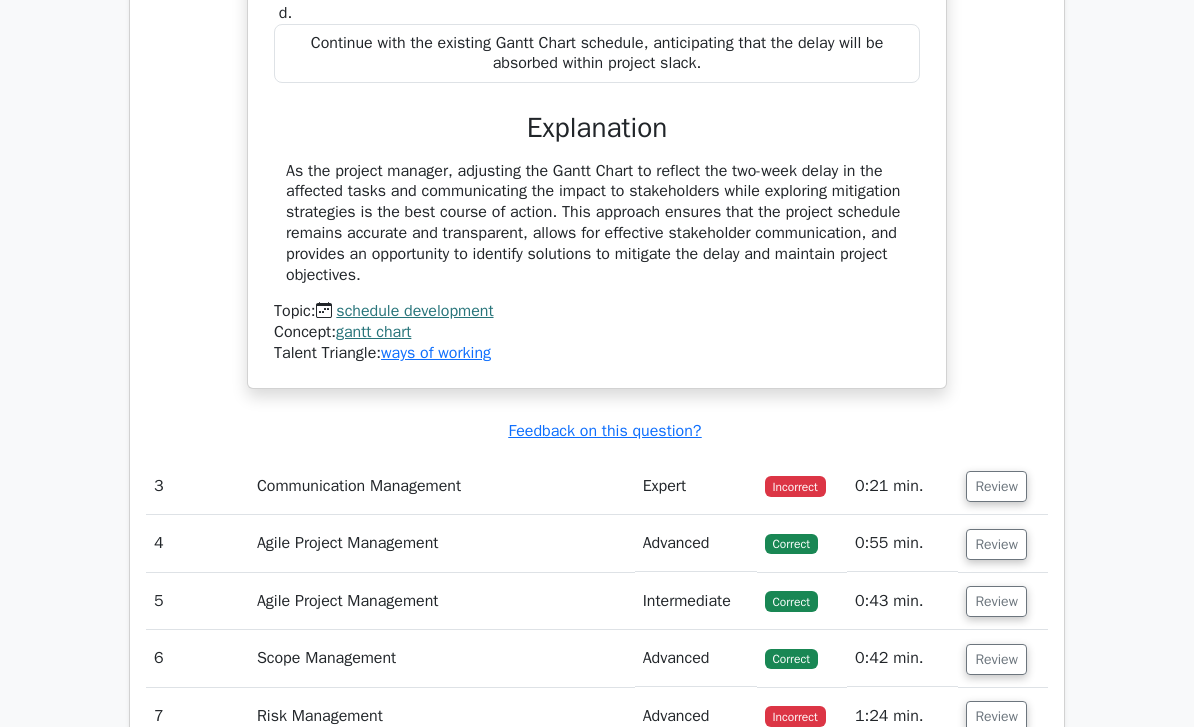 scroll, scrollTop: 4273, scrollLeft: 0, axis: vertical 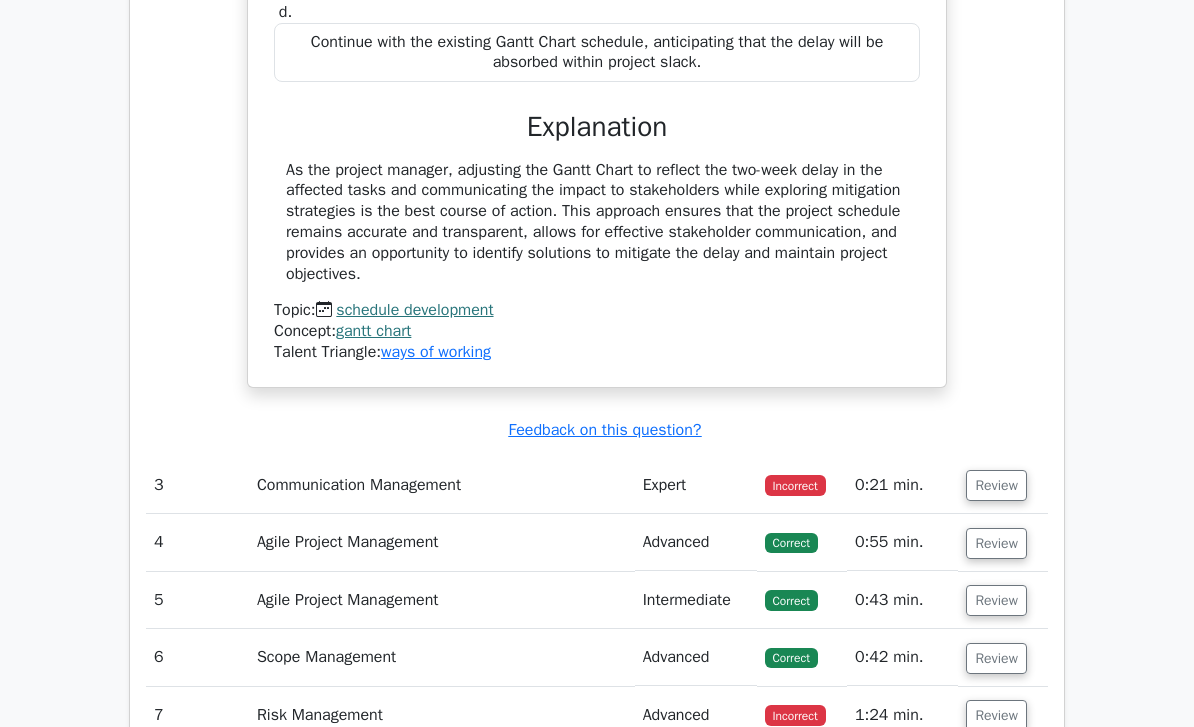 click on "Review" at bounding box center [996, 485] 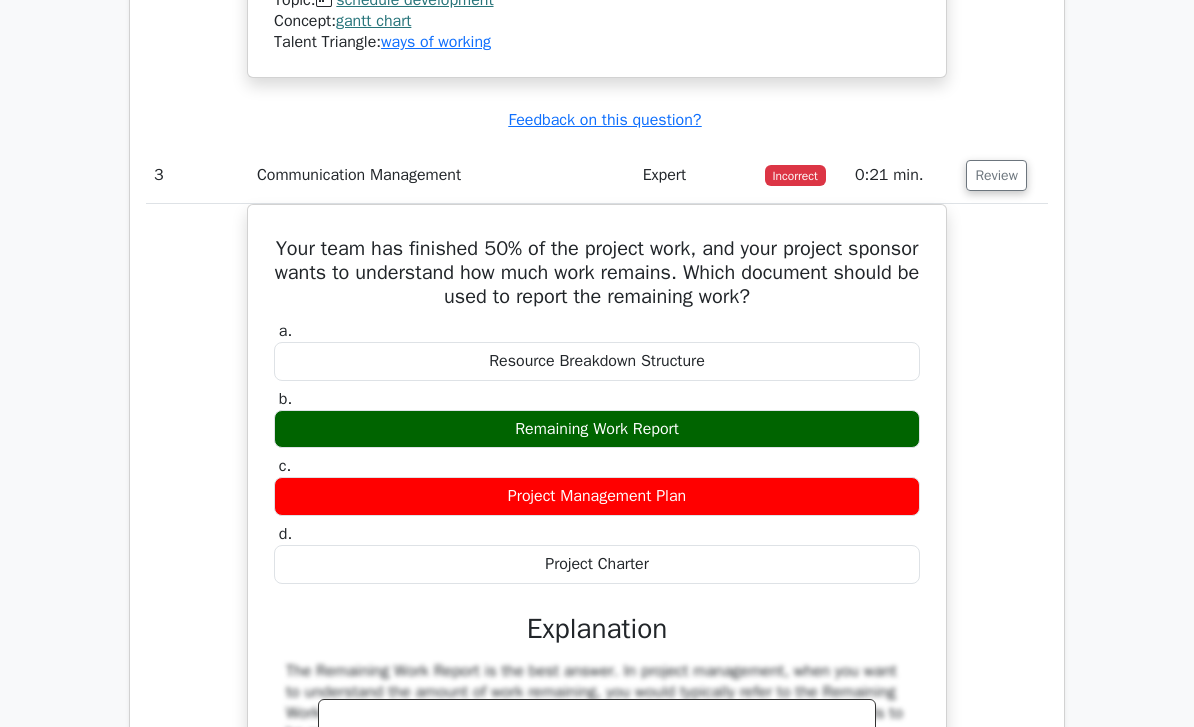 scroll, scrollTop: 4583, scrollLeft: 0, axis: vertical 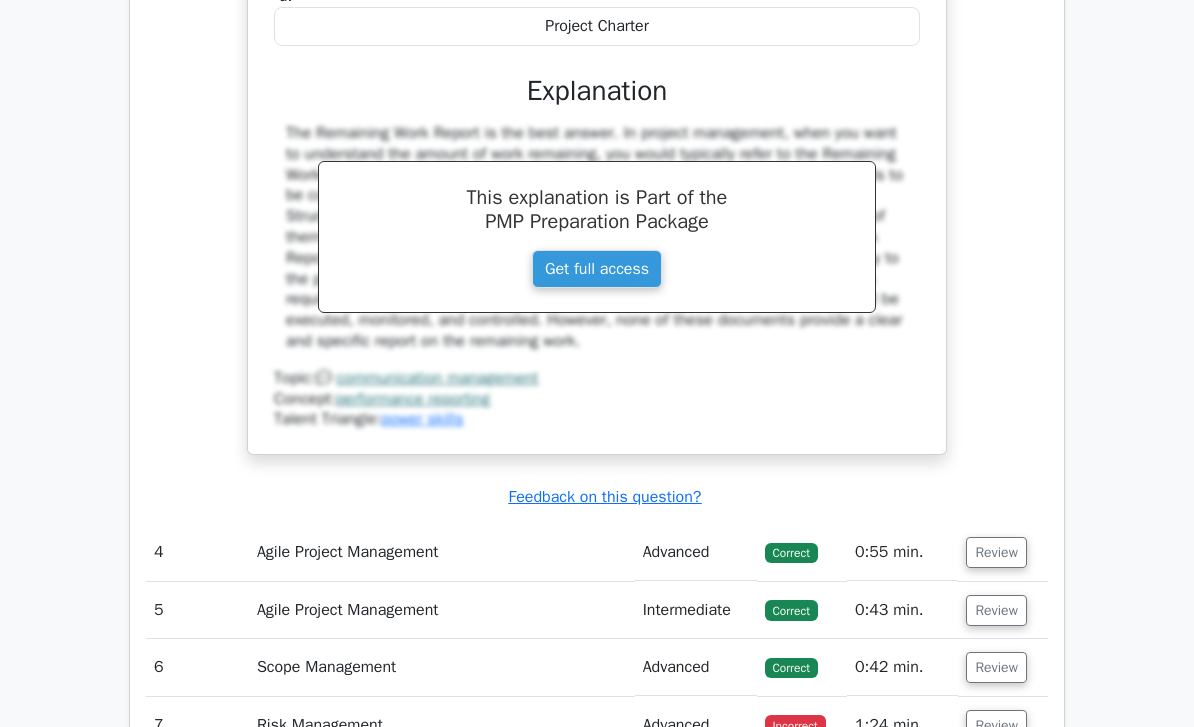 click on "Review" at bounding box center (996, 726) 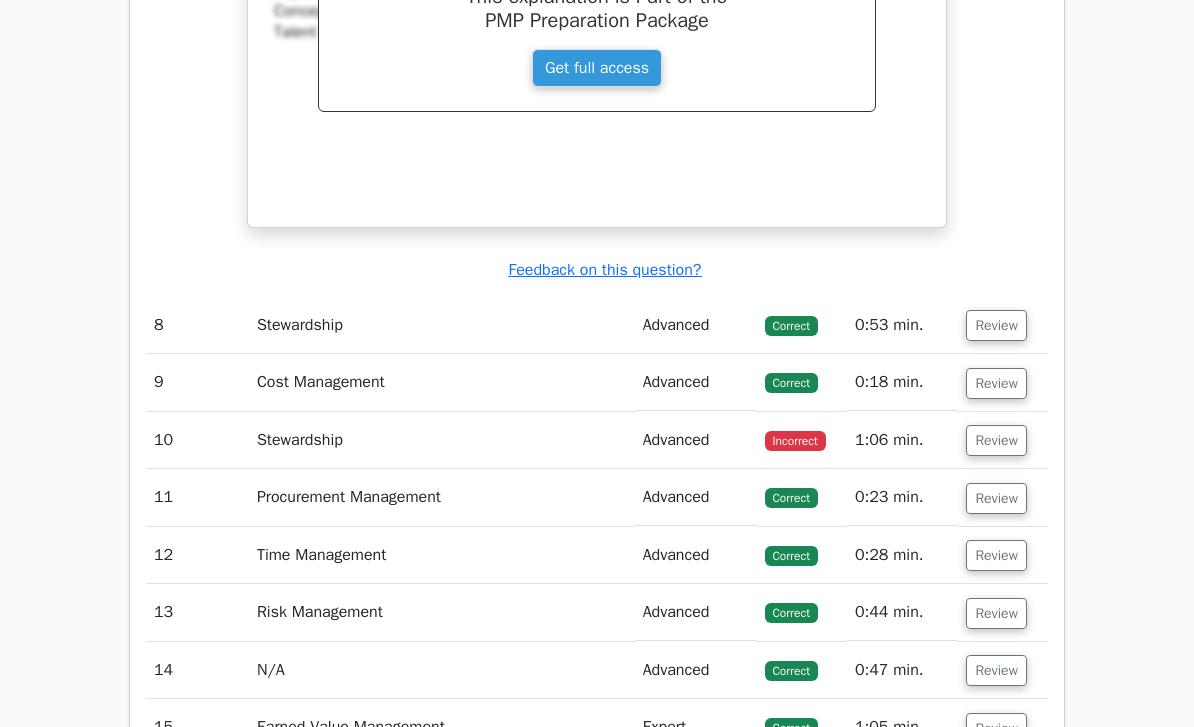 scroll, scrollTop: 6504, scrollLeft: 0, axis: vertical 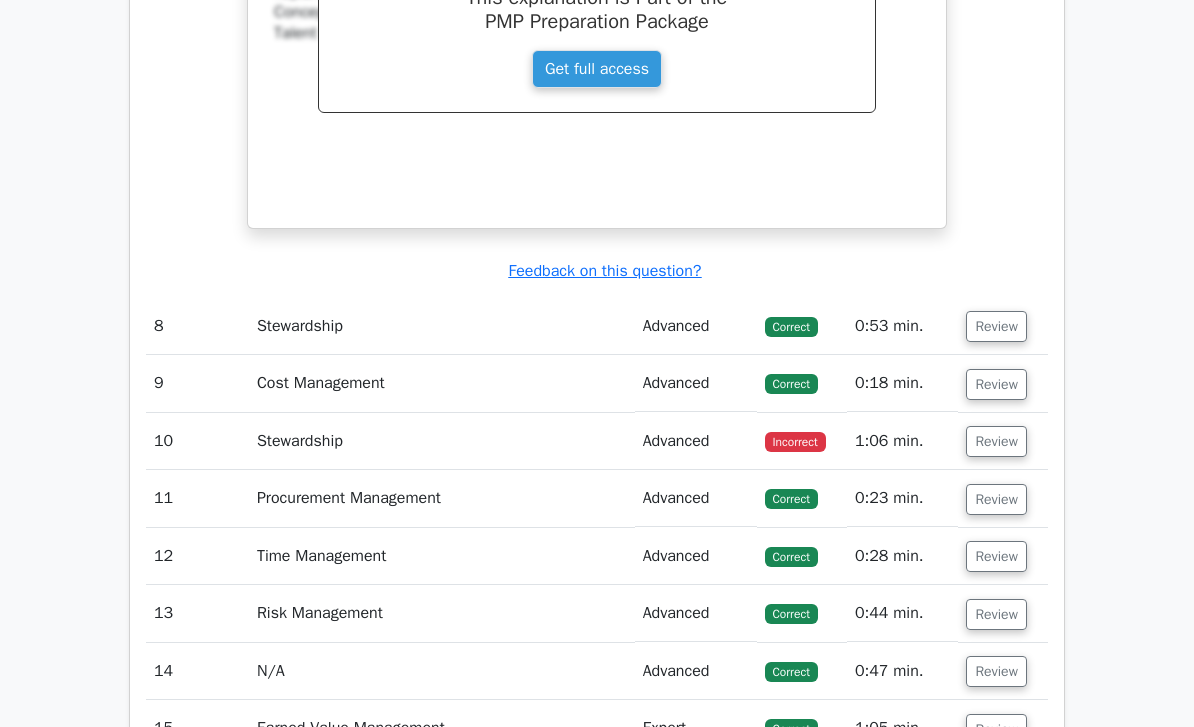 click on "Review" at bounding box center (996, 441) 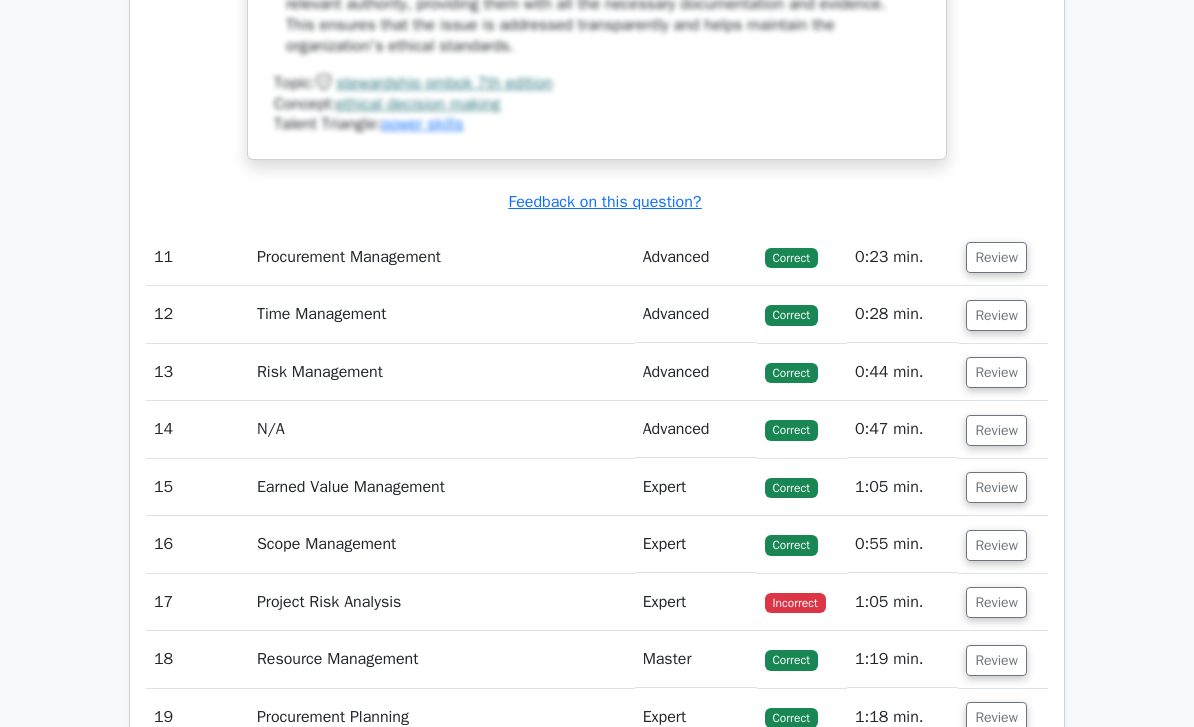 scroll, scrollTop: 7961, scrollLeft: 0, axis: vertical 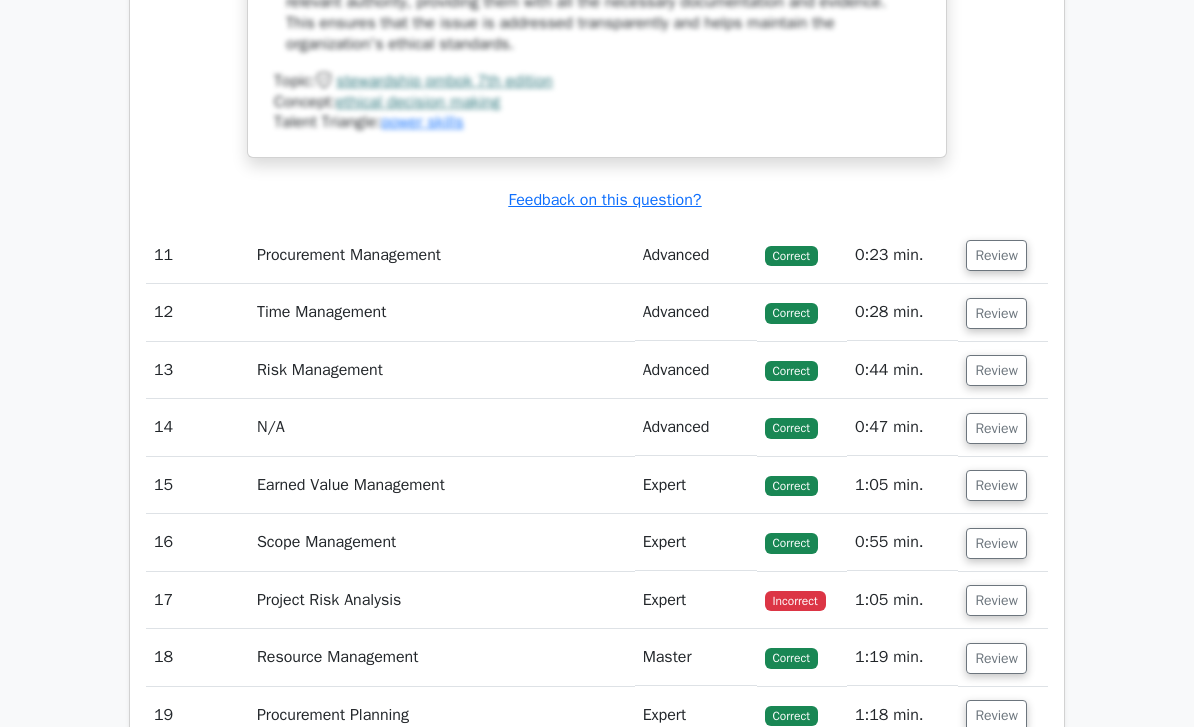 click on "Review" at bounding box center (996, 601) 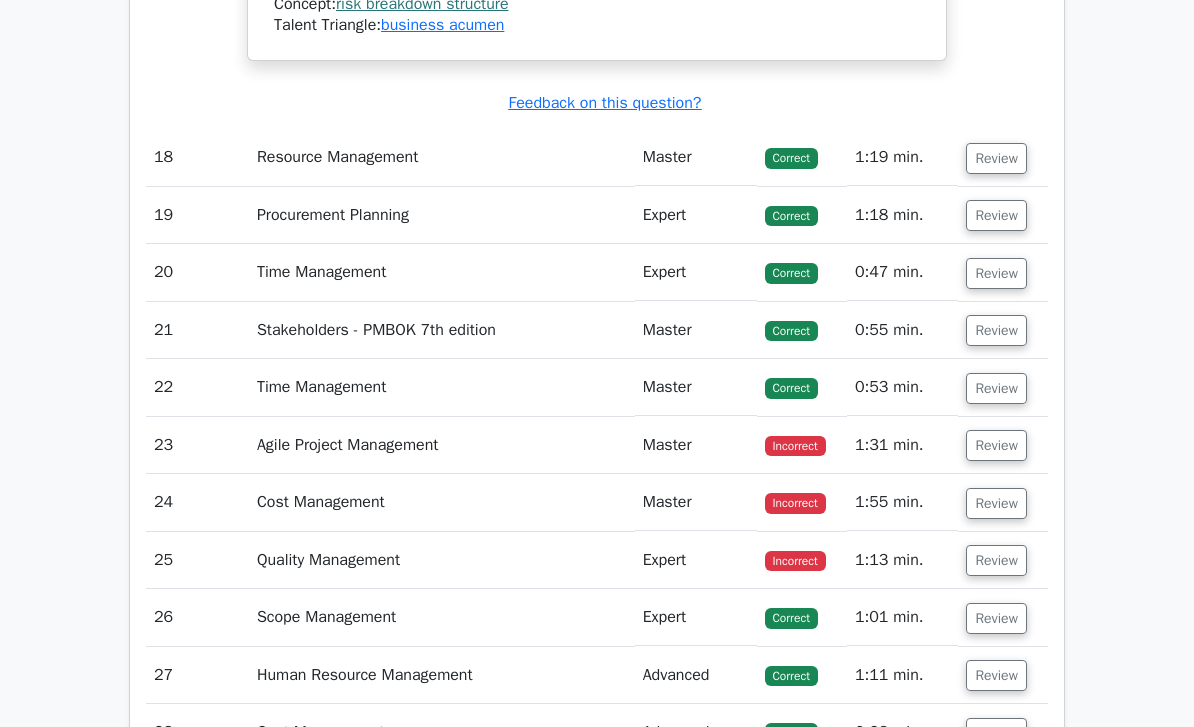 scroll, scrollTop: 9489, scrollLeft: 0, axis: vertical 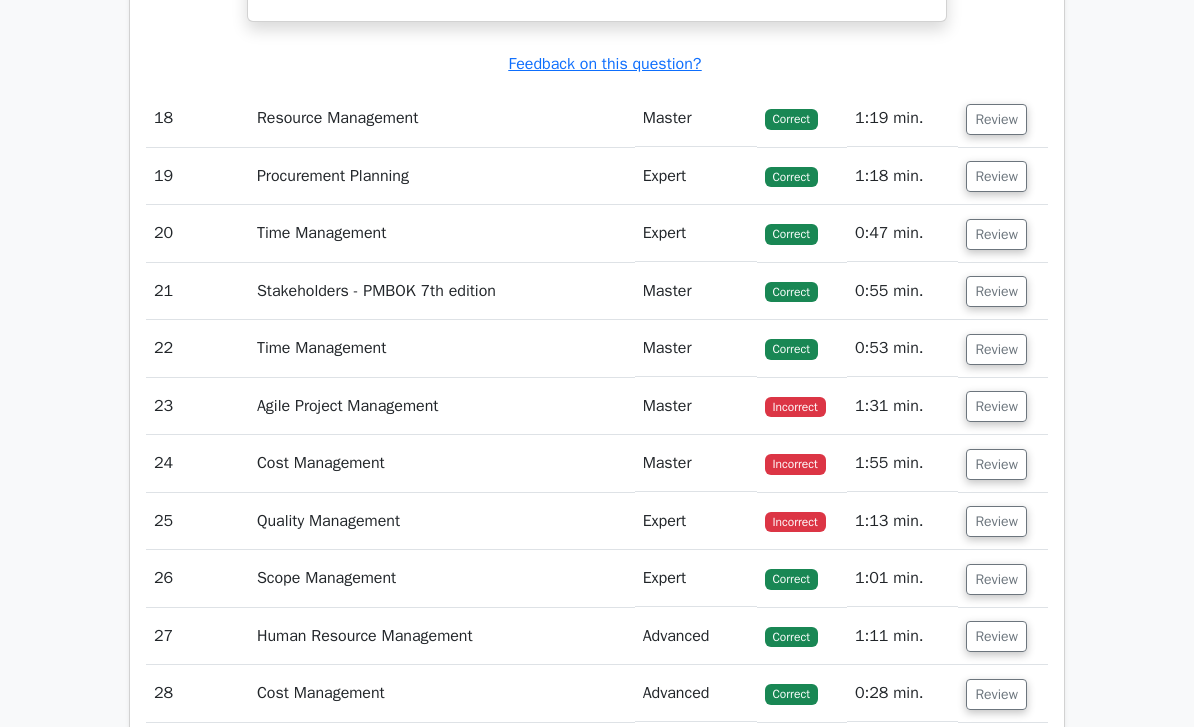 click on "Review" at bounding box center [996, 407] 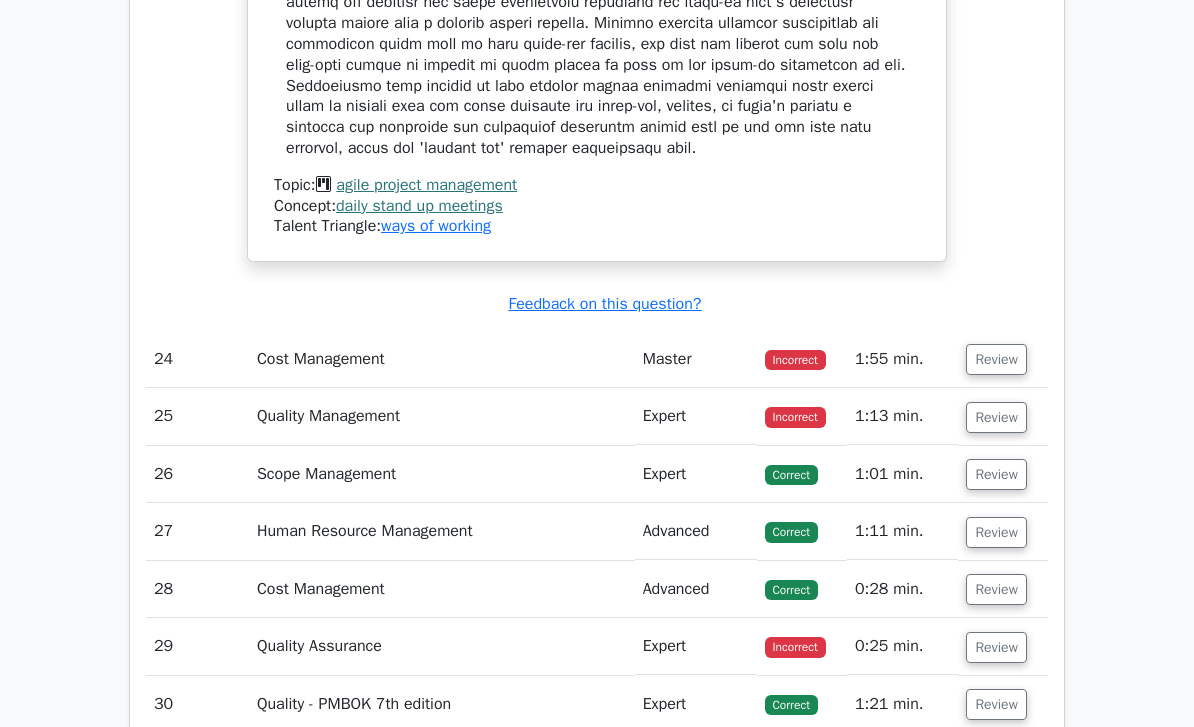 scroll, scrollTop: 10647, scrollLeft: 0, axis: vertical 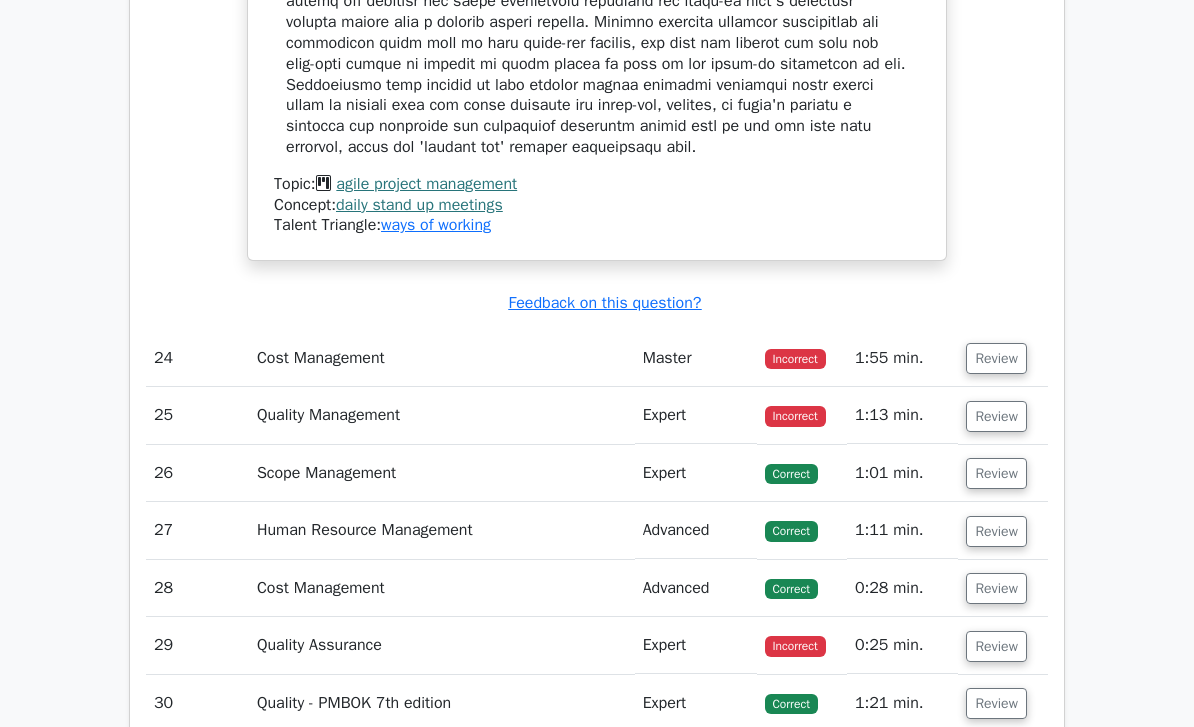 click on "Review" at bounding box center (996, 358) 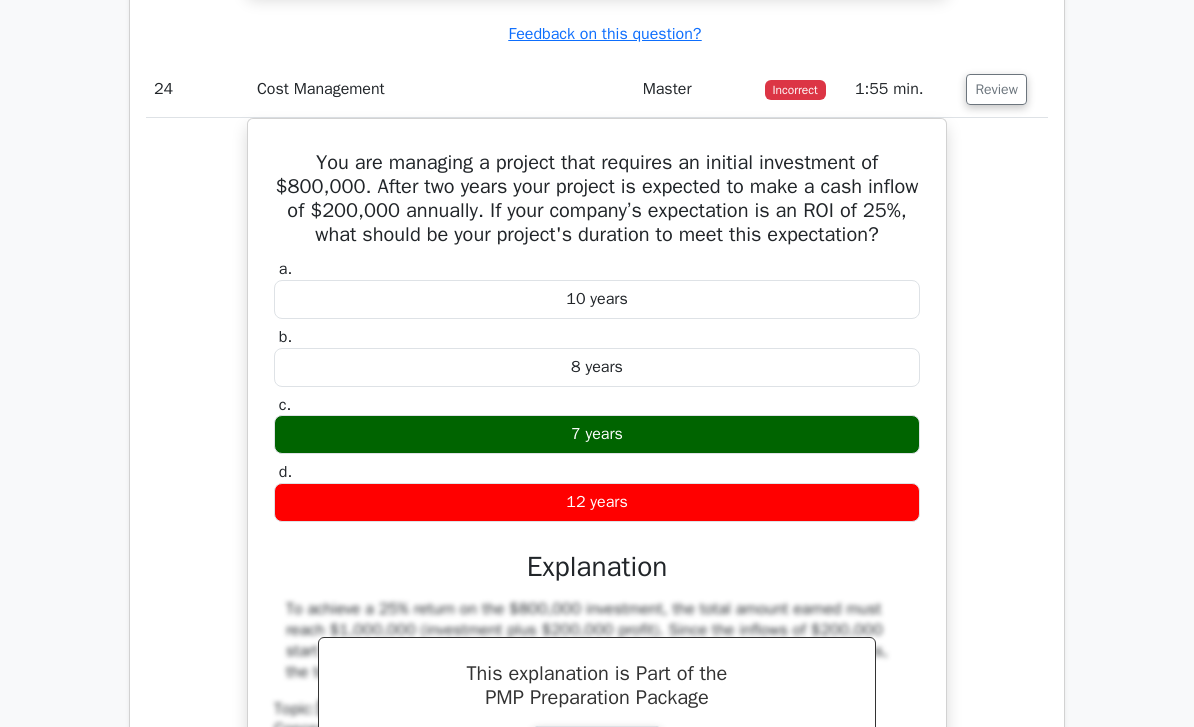 scroll, scrollTop: 10884, scrollLeft: 0, axis: vertical 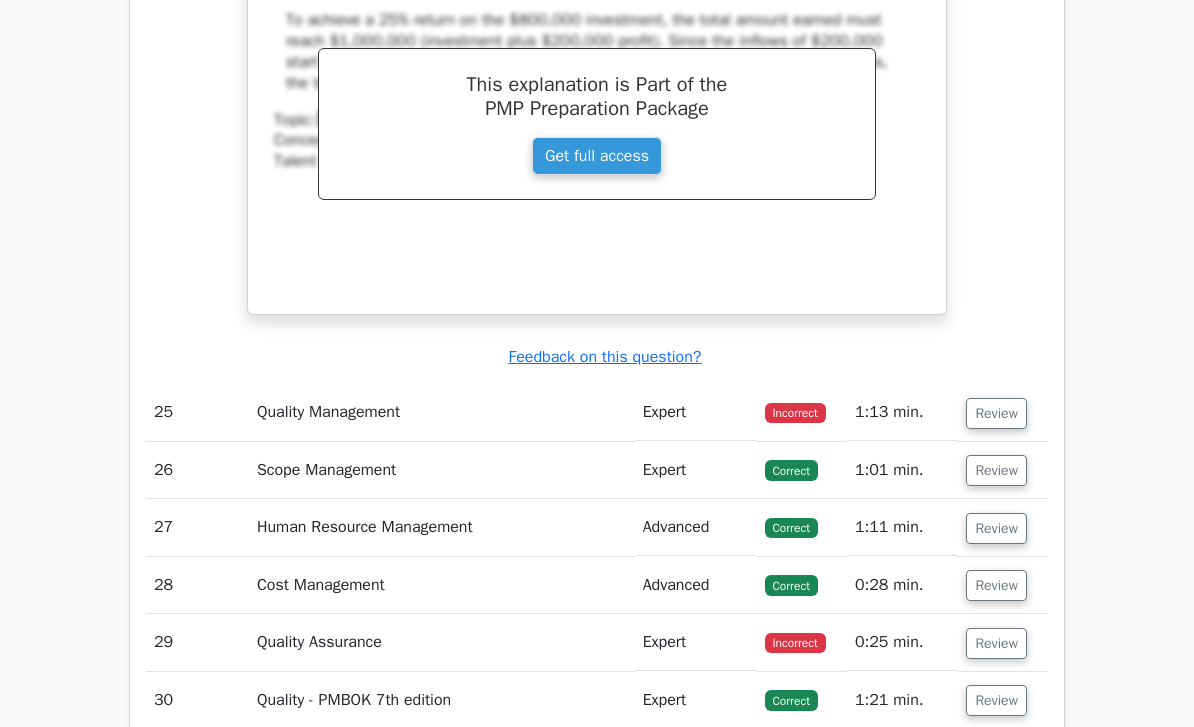click on "Review" at bounding box center [996, 414] 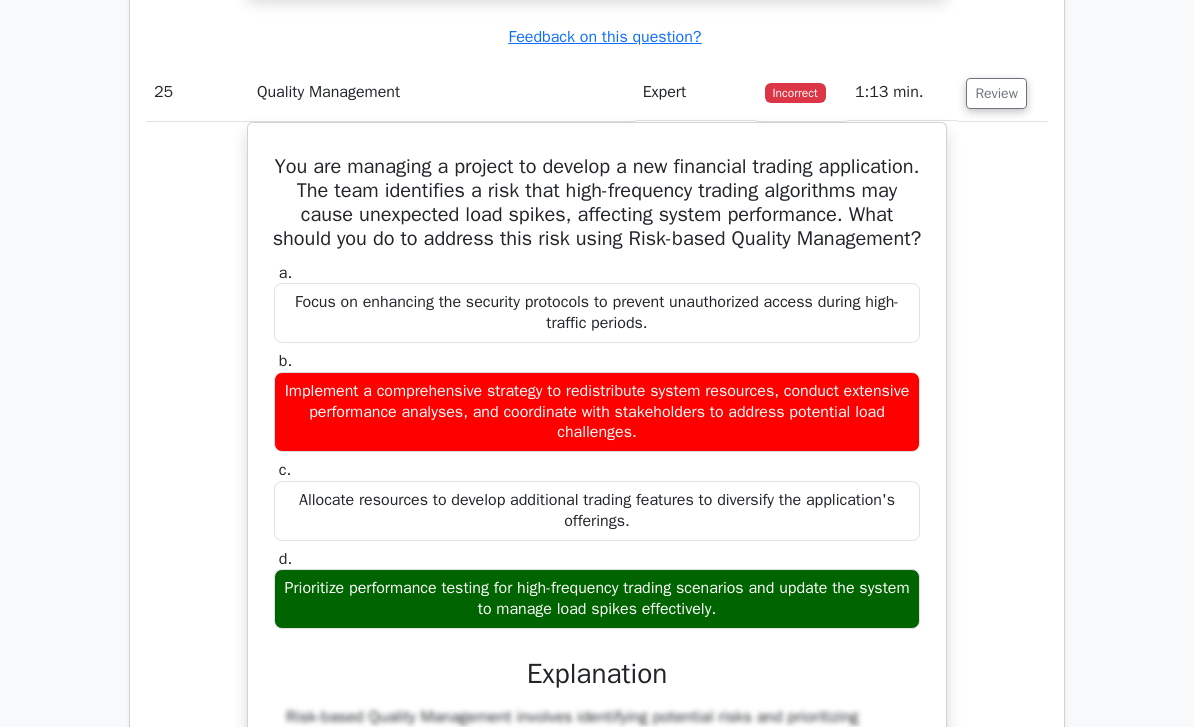 scroll, scrollTop: 11825, scrollLeft: 0, axis: vertical 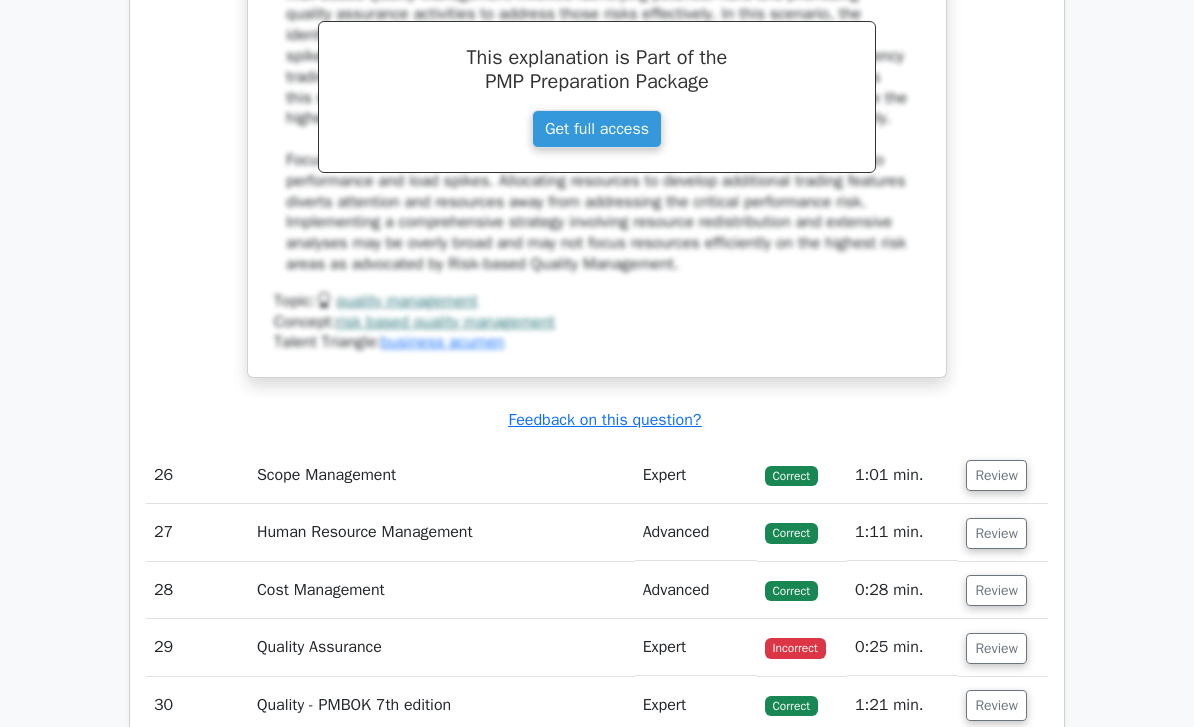 click on "Review" at bounding box center (996, 649) 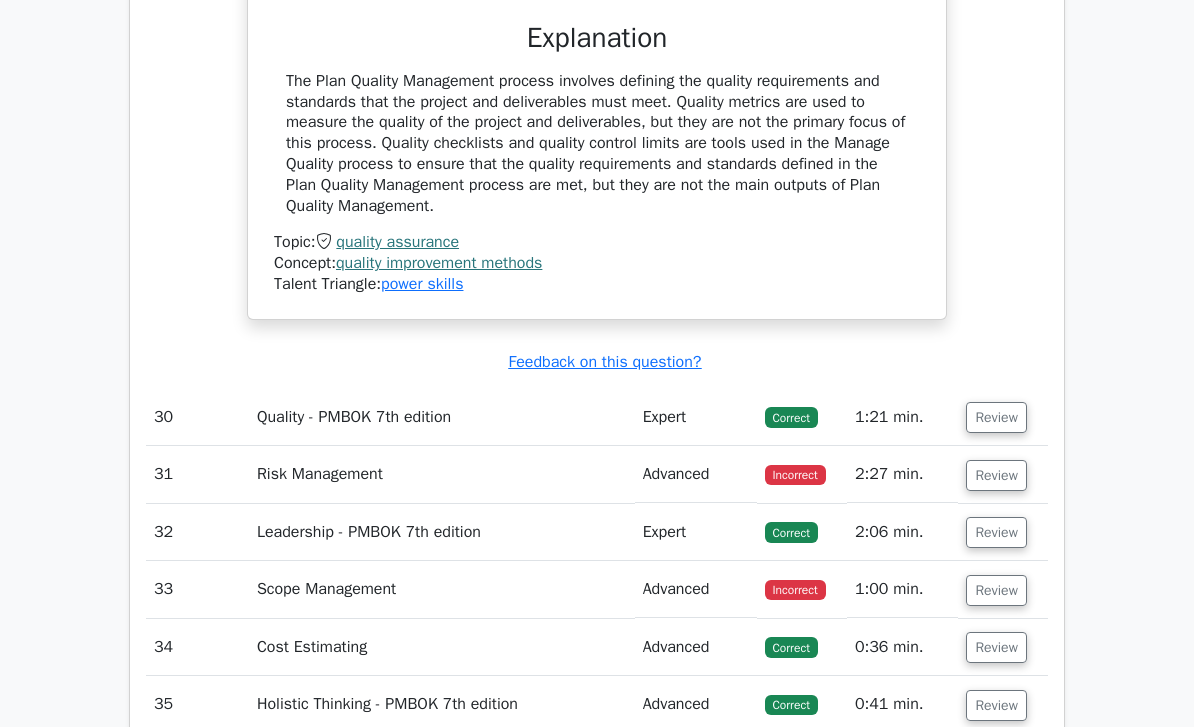 scroll, scrollTop: 13587, scrollLeft: 0, axis: vertical 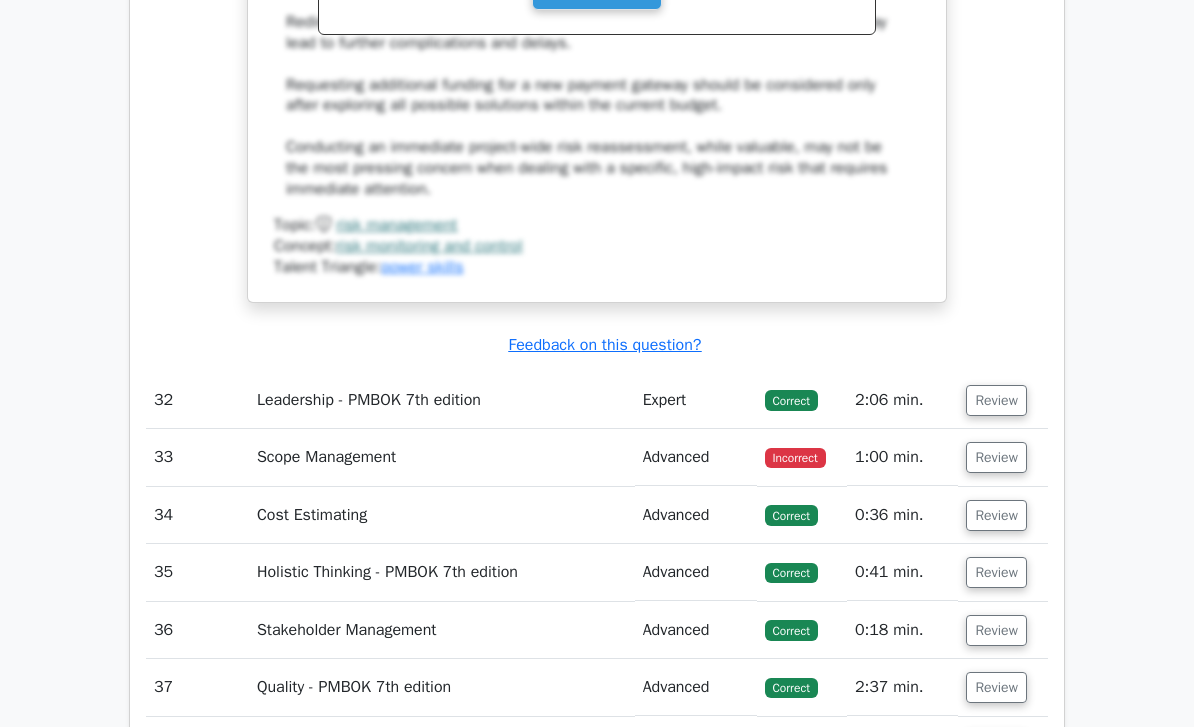 click on "Review" at bounding box center (996, 457) 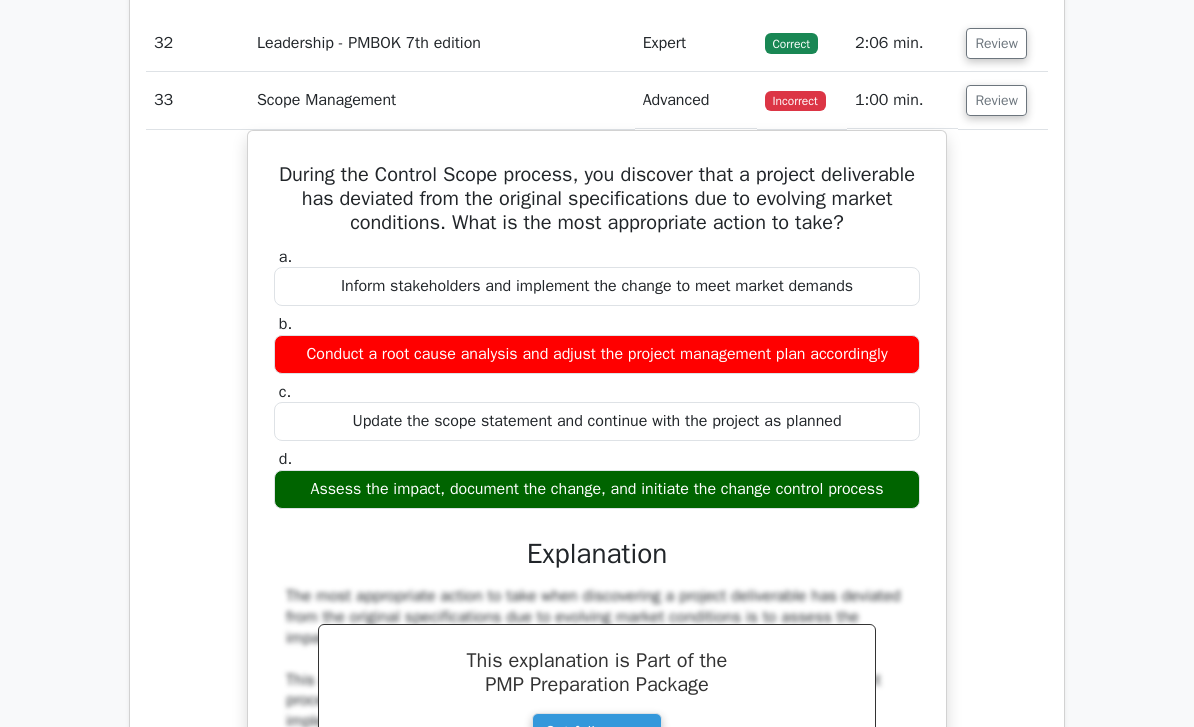 scroll, scrollTop: 15309, scrollLeft: 0, axis: vertical 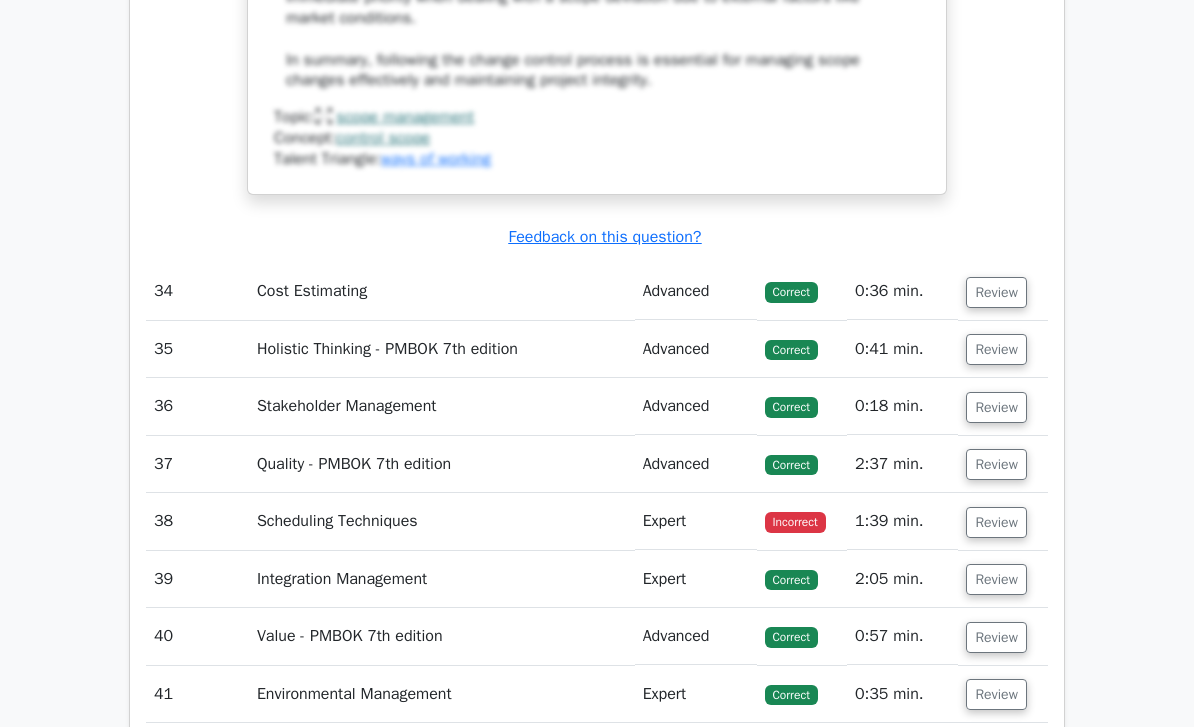 click on "Review" at bounding box center (996, 523) 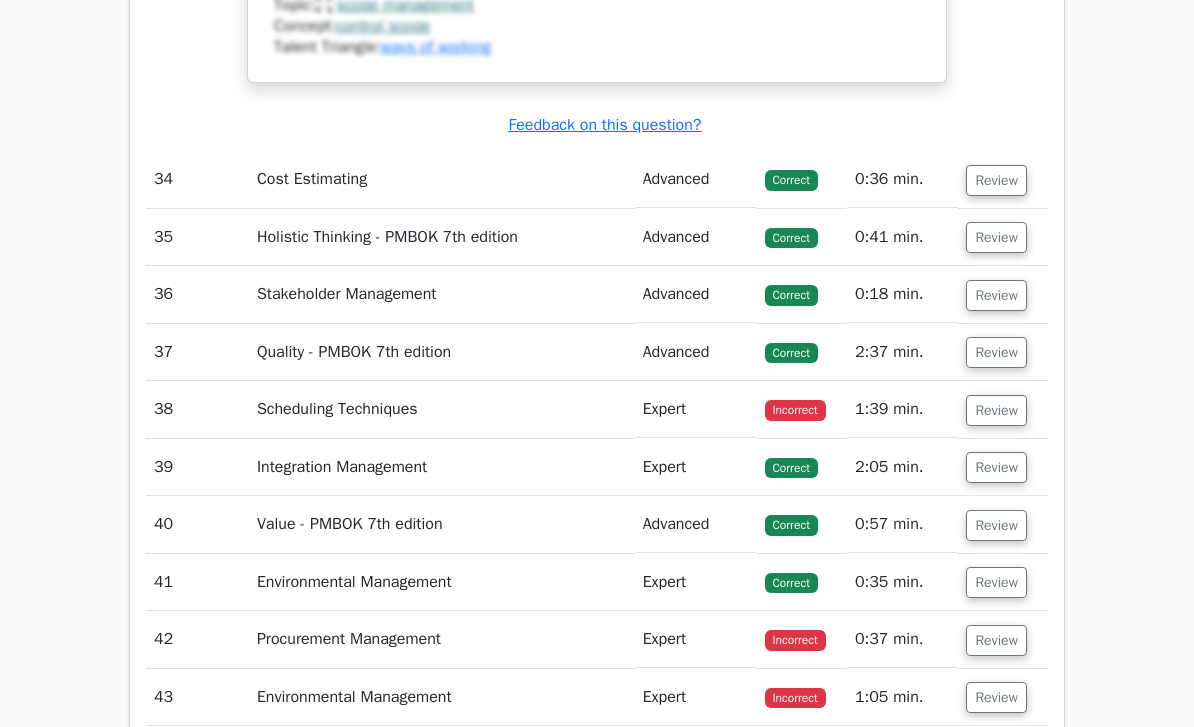 scroll, scrollTop: 16562, scrollLeft: 0, axis: vertical 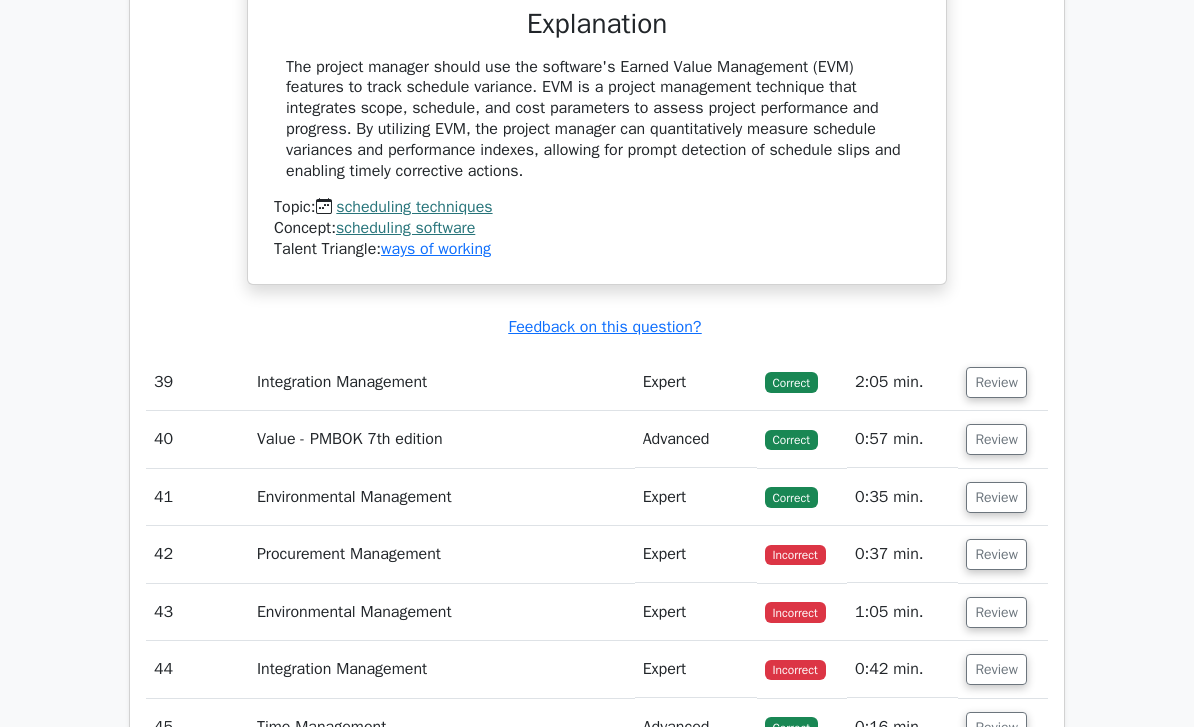 click on "Review" at bounding box center [996, 554] 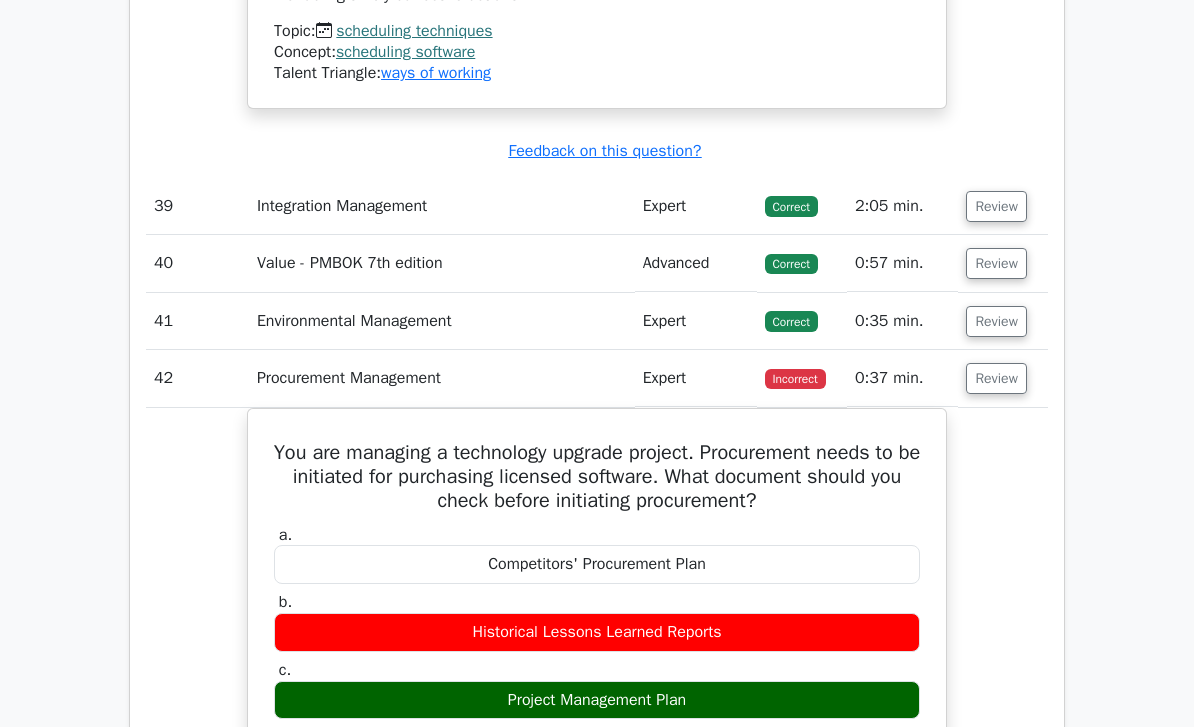 scroll, scrollTop: 17694, scrollLeft: 0, axis: vertical 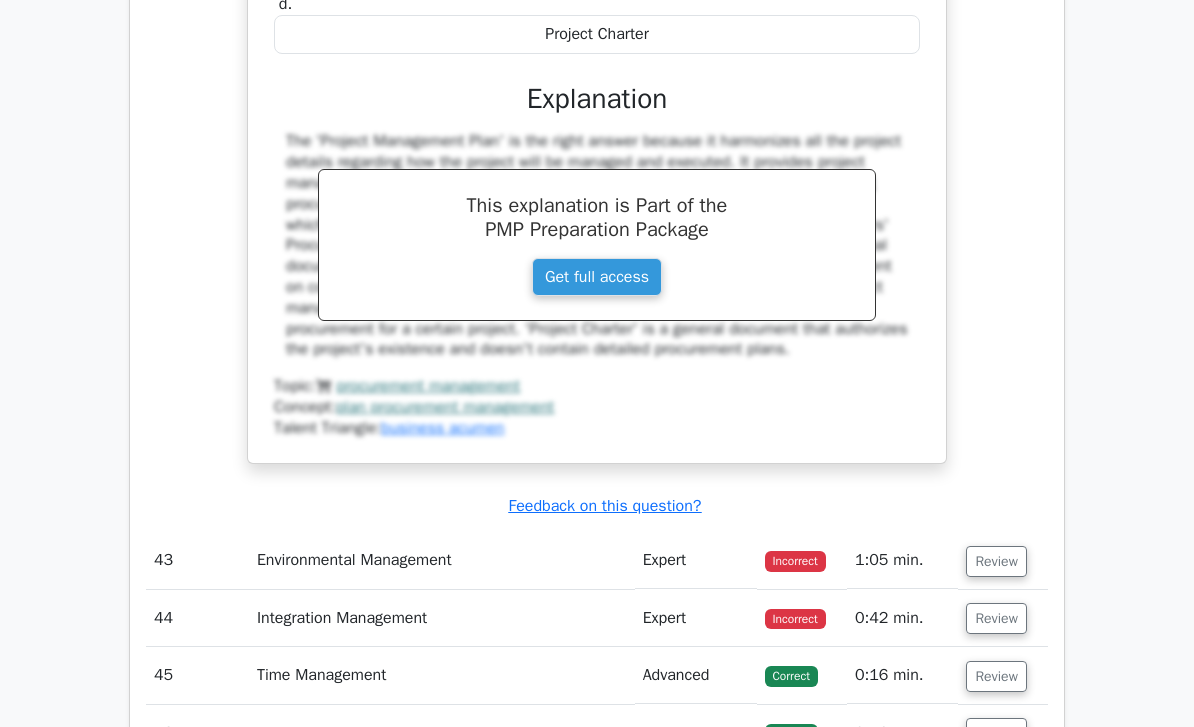 click on "Review" at bounding box center (996, 562) 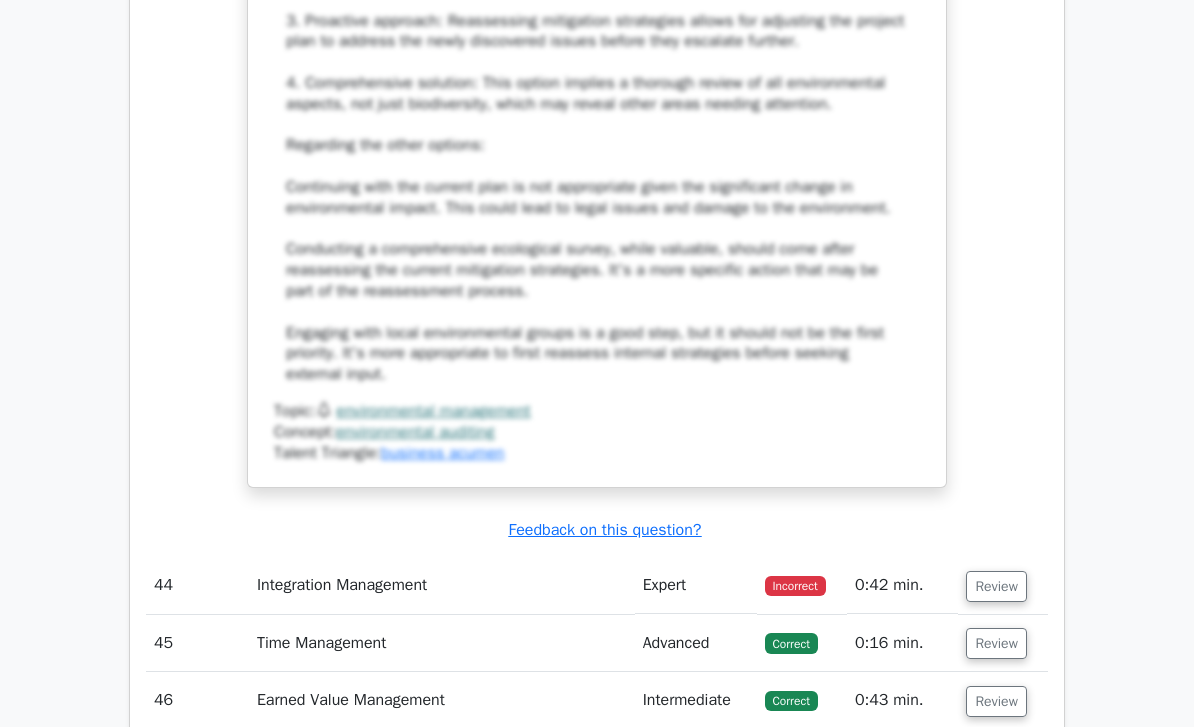 scroll, scrollTop: 19690, scrollLeft: 0, axis: vertical 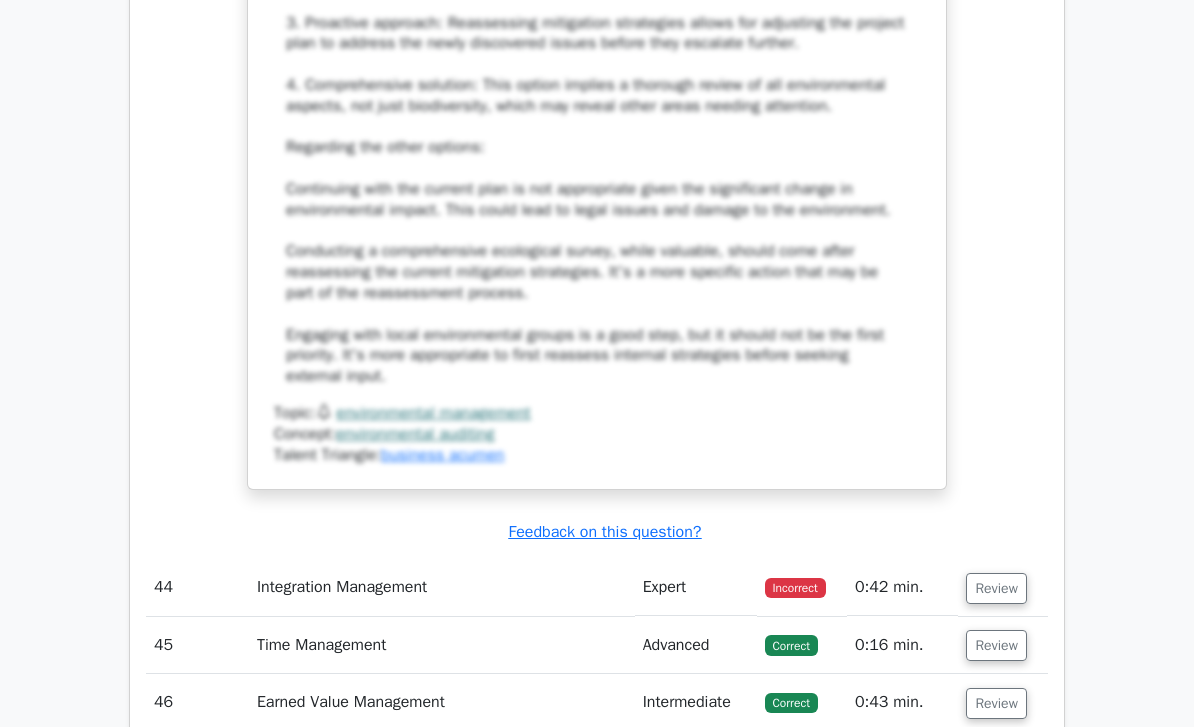 click on "Review" at bounding box center [996, 588] 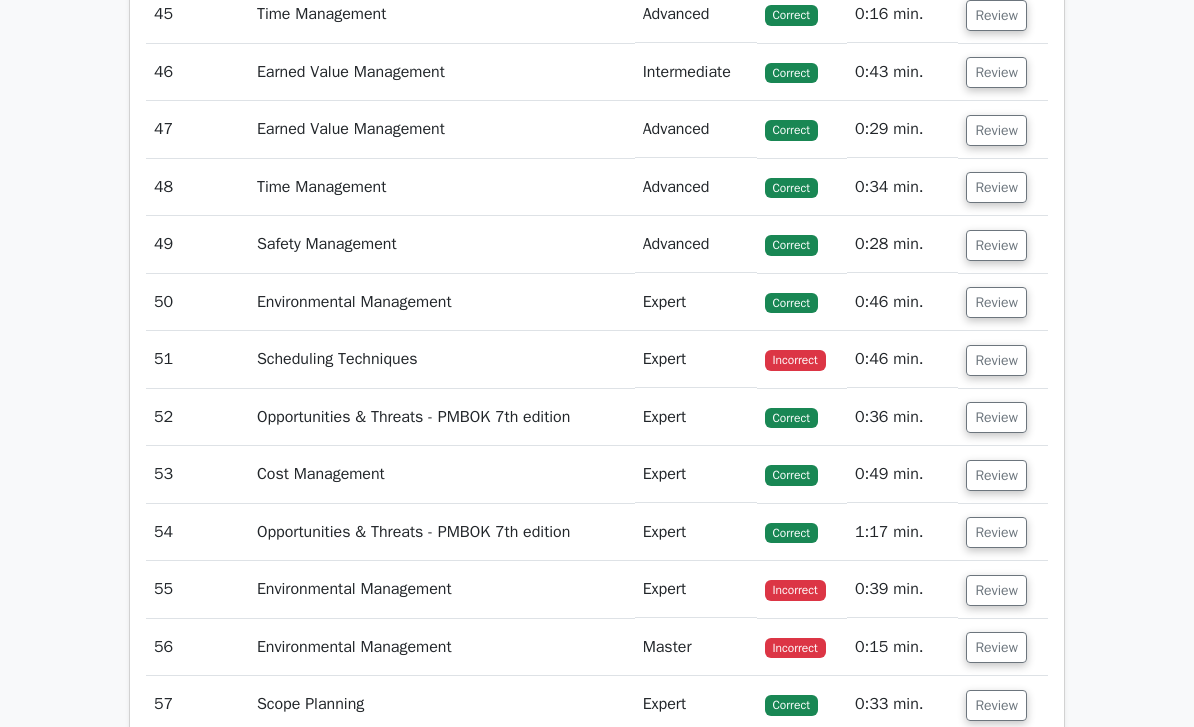 scroll, scrollTop: 21430, scrollLeft: 0, axis: vertical 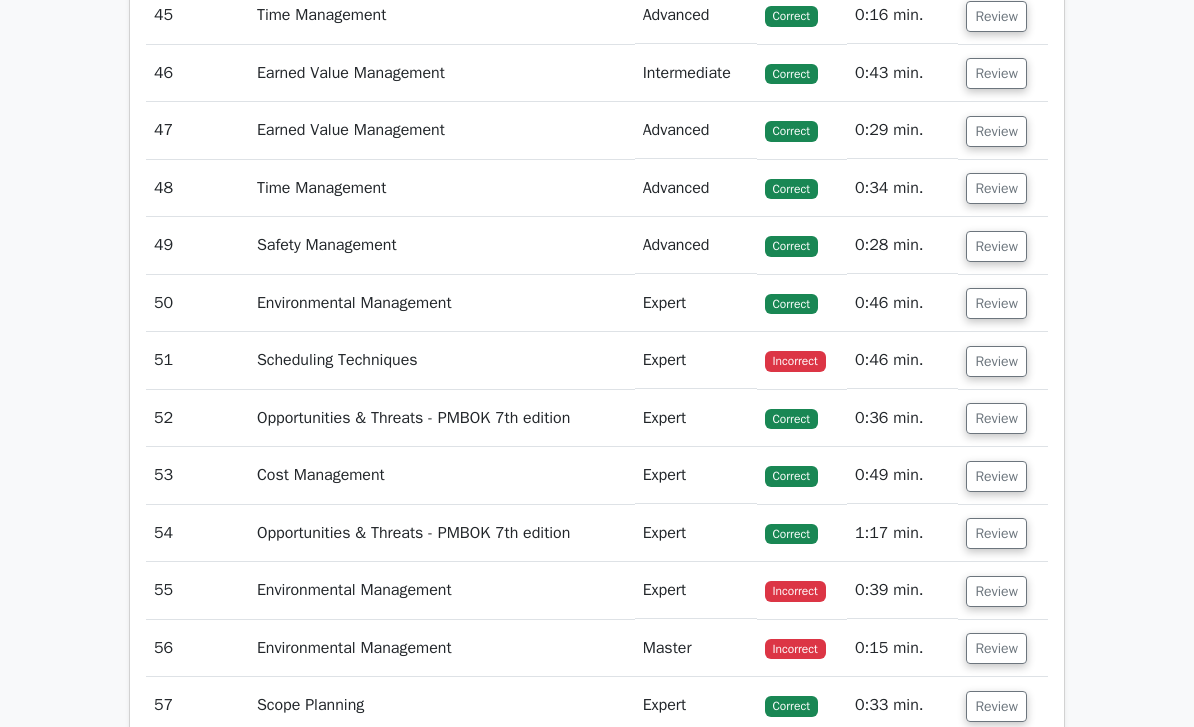 click on "Review" at bounding box center [996, 361] 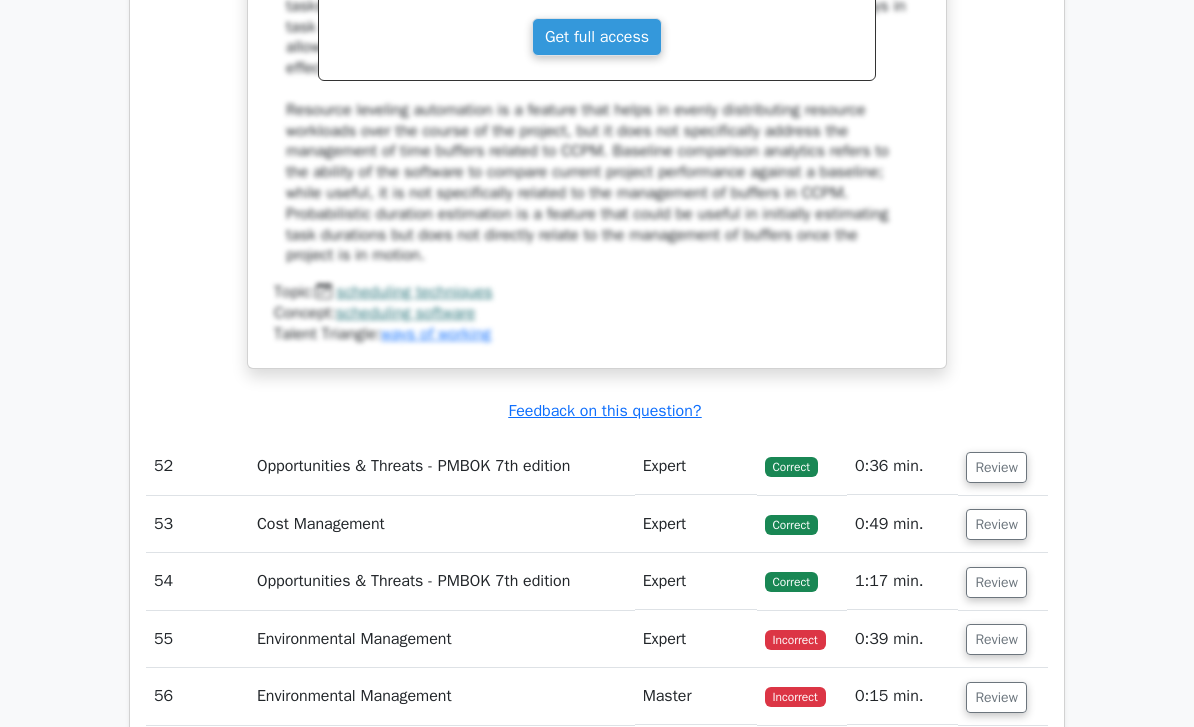 scroll, scrollTop: 22385, scrollLeft: 0, axis: vertical 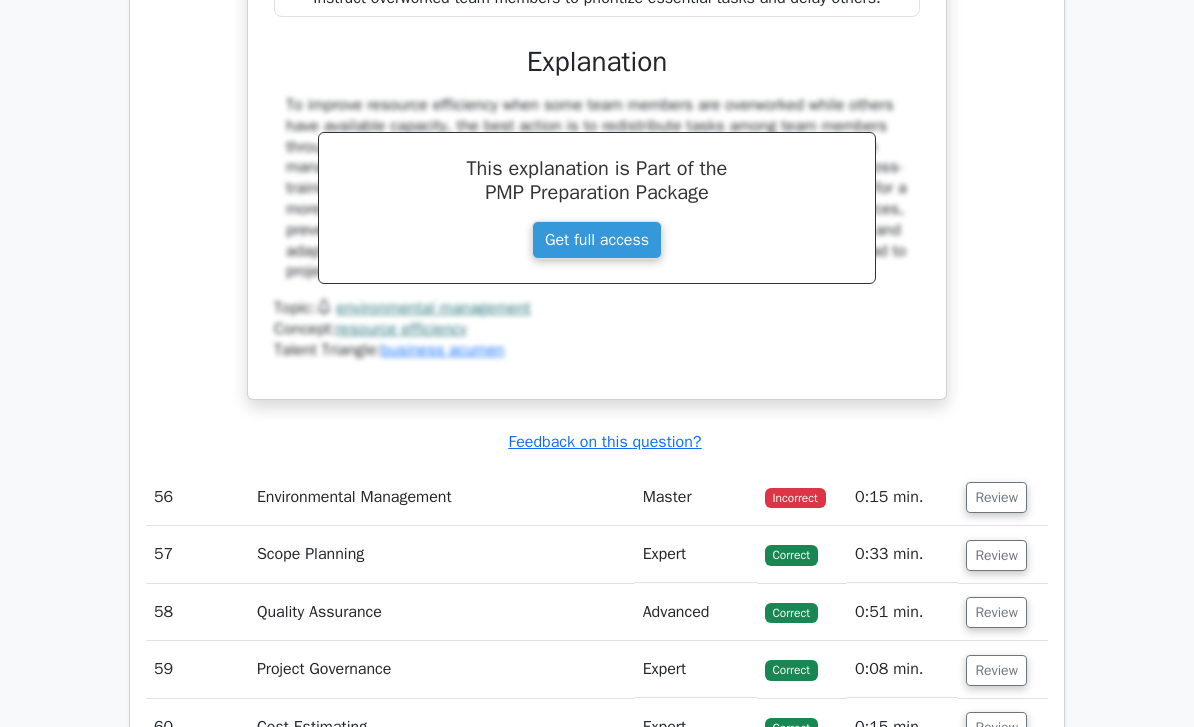 click on "Review" at bounding box center (996, 497) 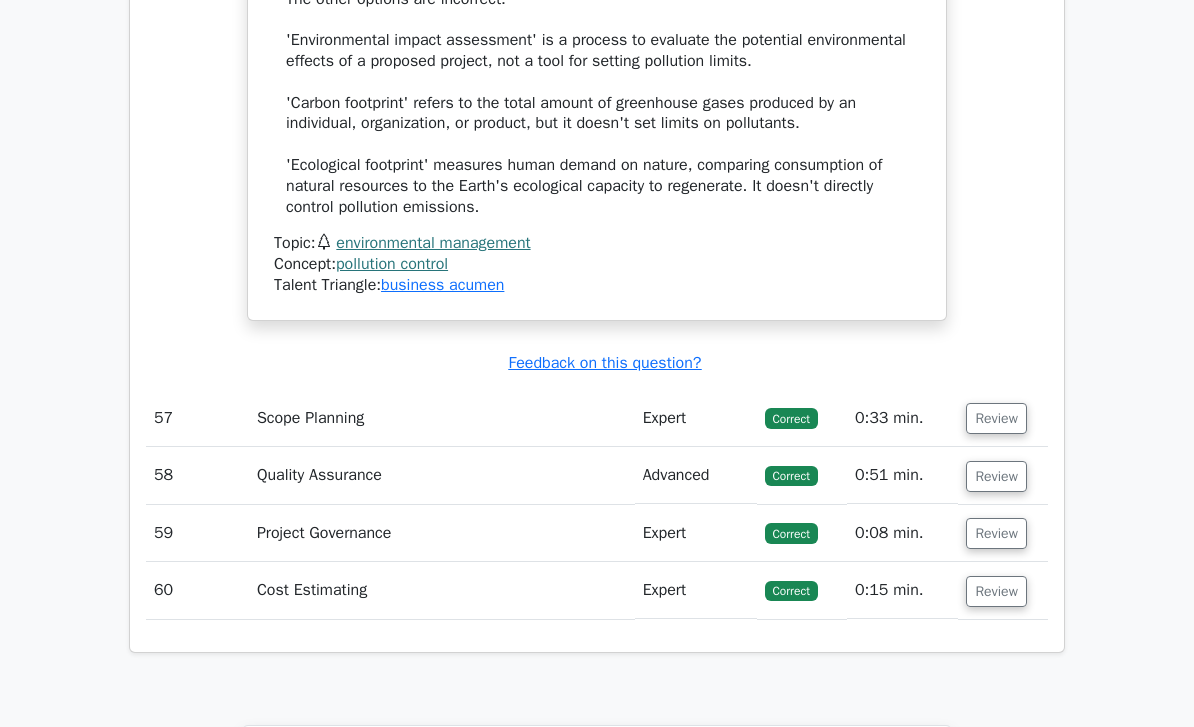 scroll, scrollTop: 25301, scrollLeft: 0, axis: vertical 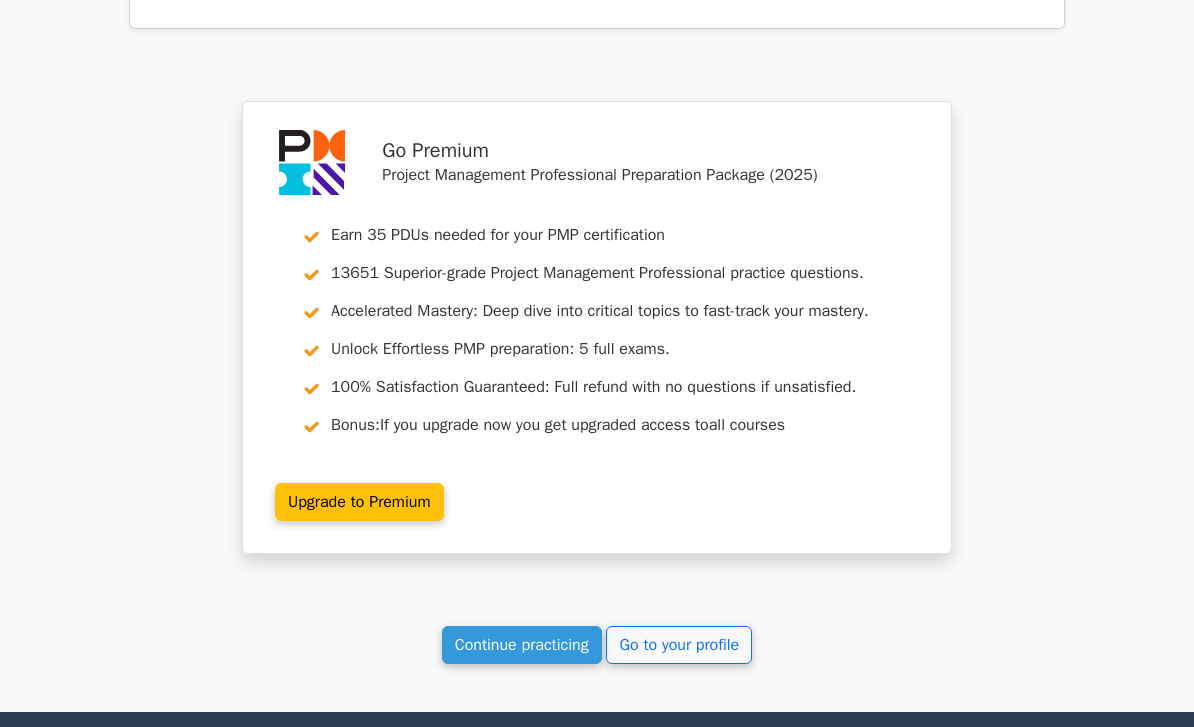 click on "Go to your profile" at bounding box center [679, 645] 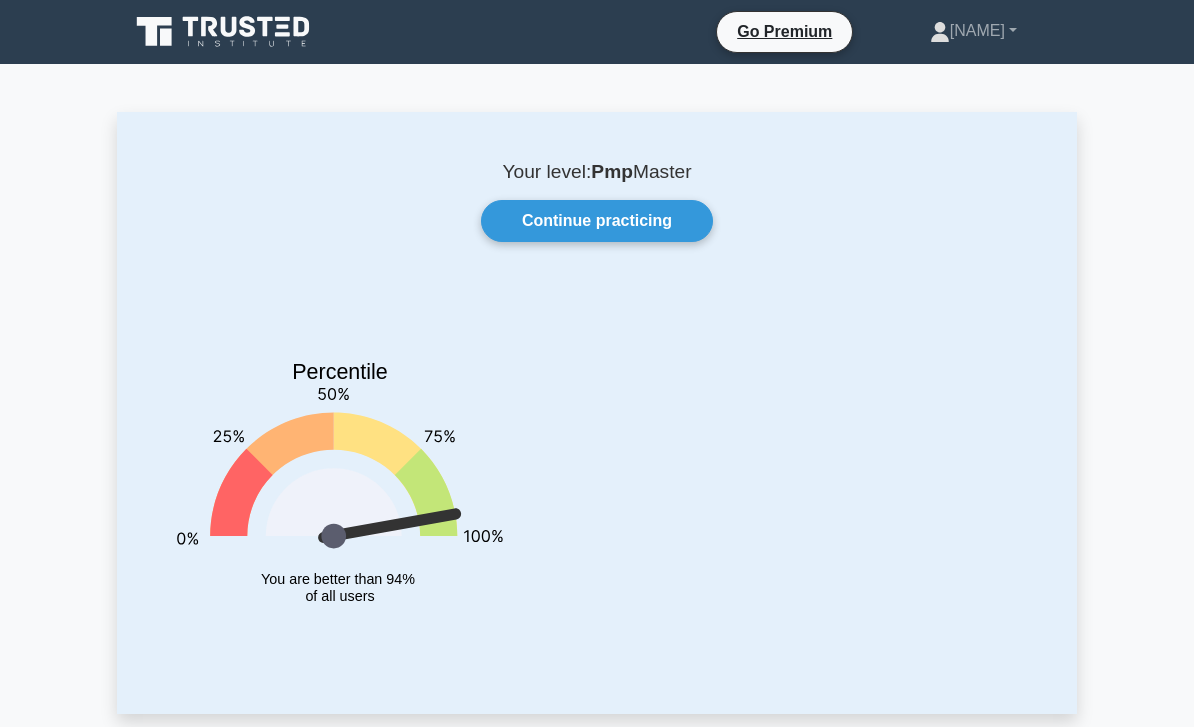 scroll, scrollTop: 0, scrollLeft: 0, axis: both 